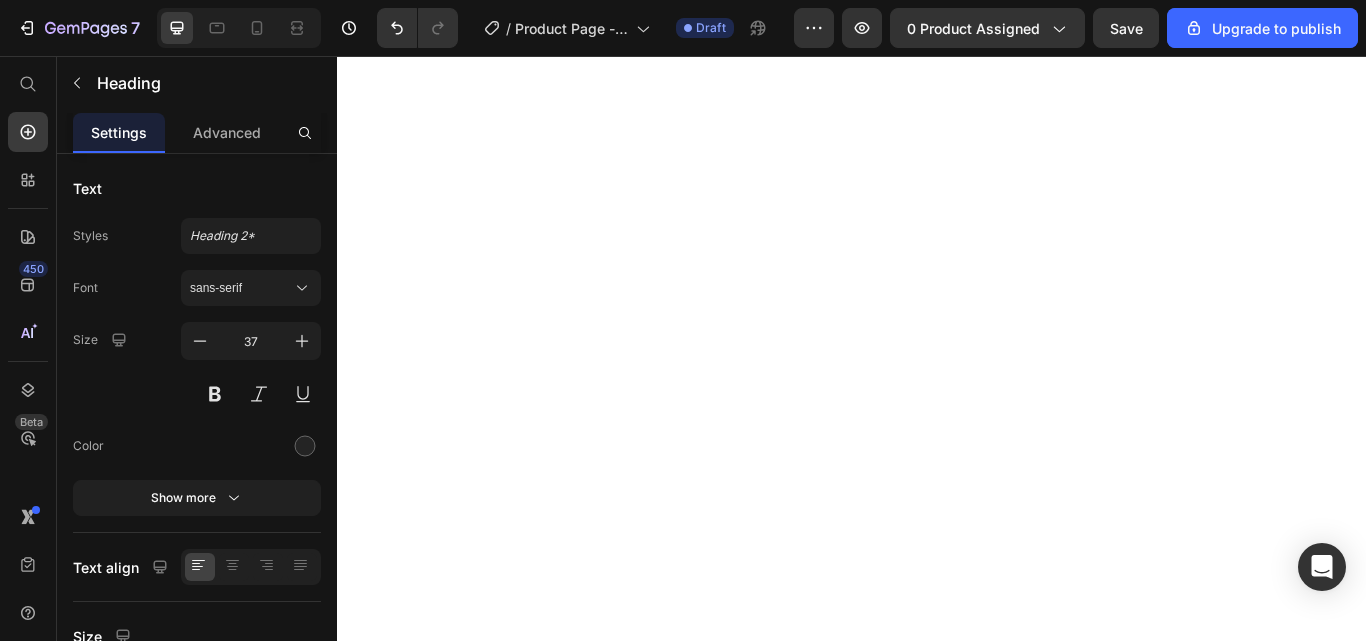 scroll, scrollTop: 0, scrollLeft: 0, axis: both 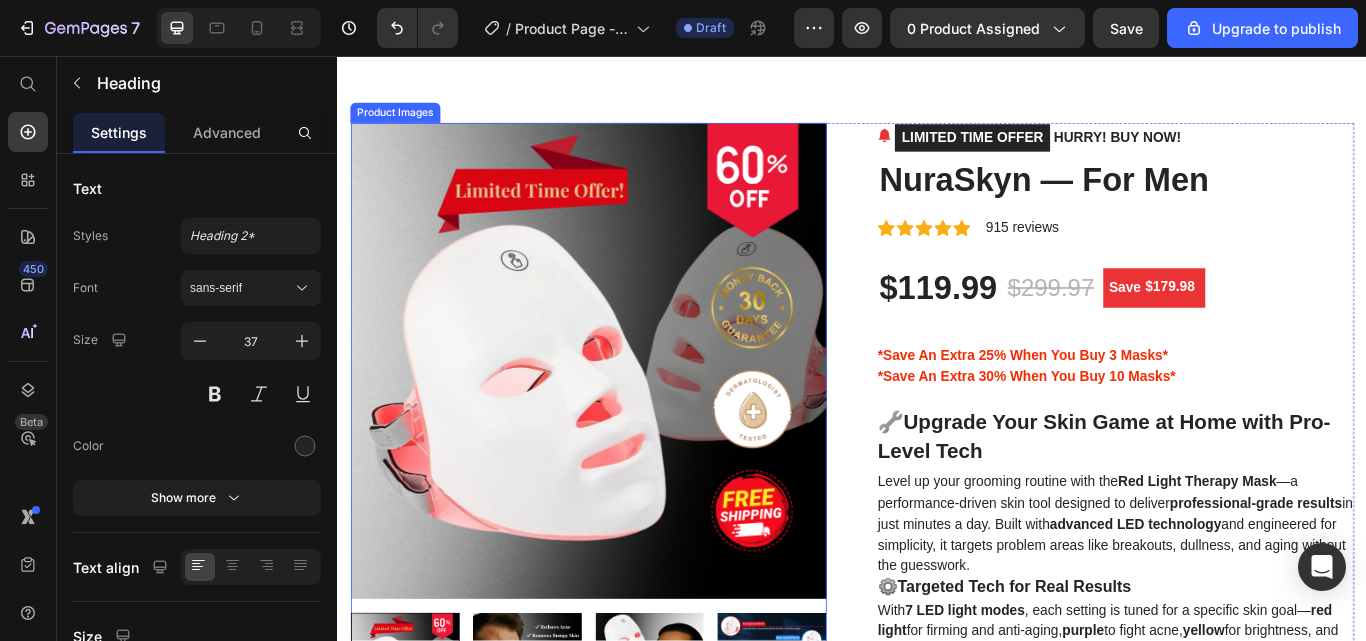 click at bounding box center (629, 412) 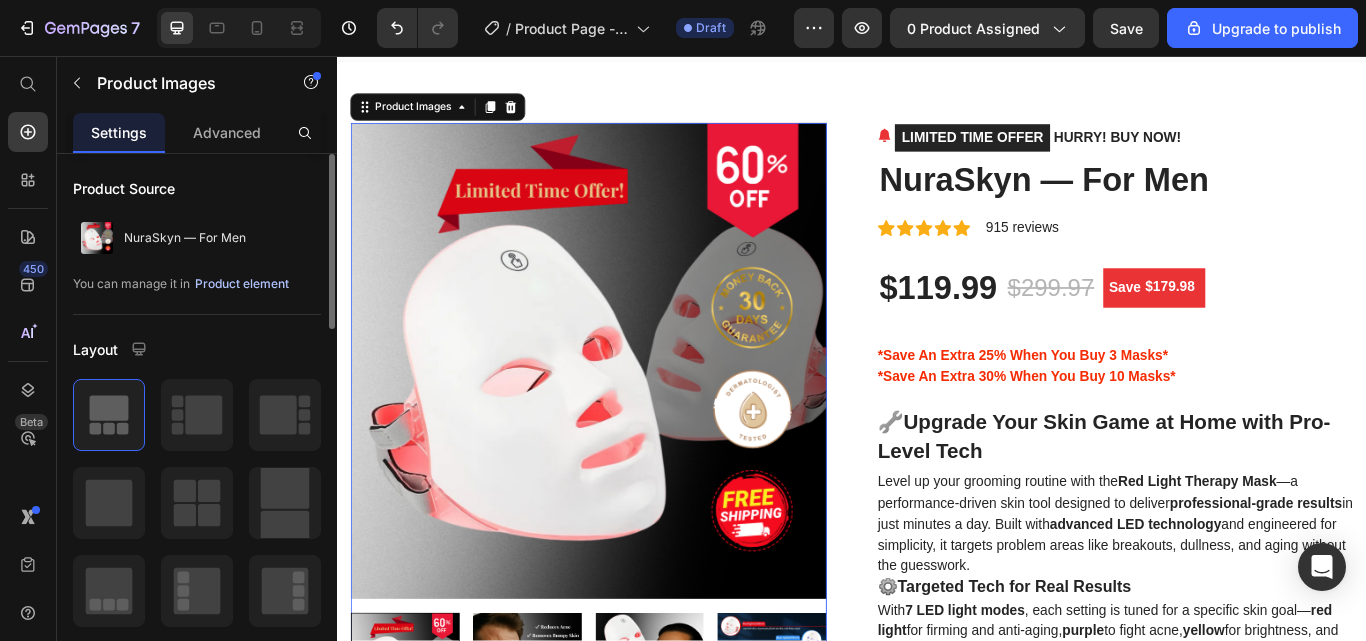 click on "Product element" at bounding box center [242, 284] 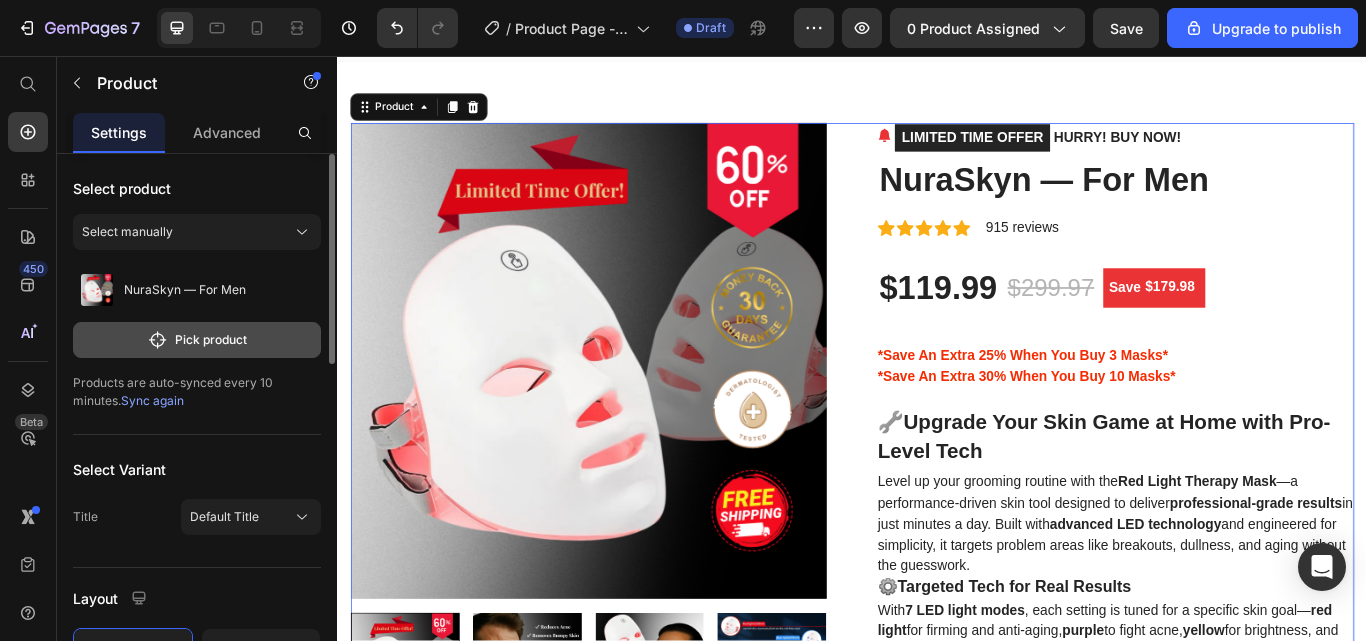 click on "Pick product" at bounding box center (197, 340) 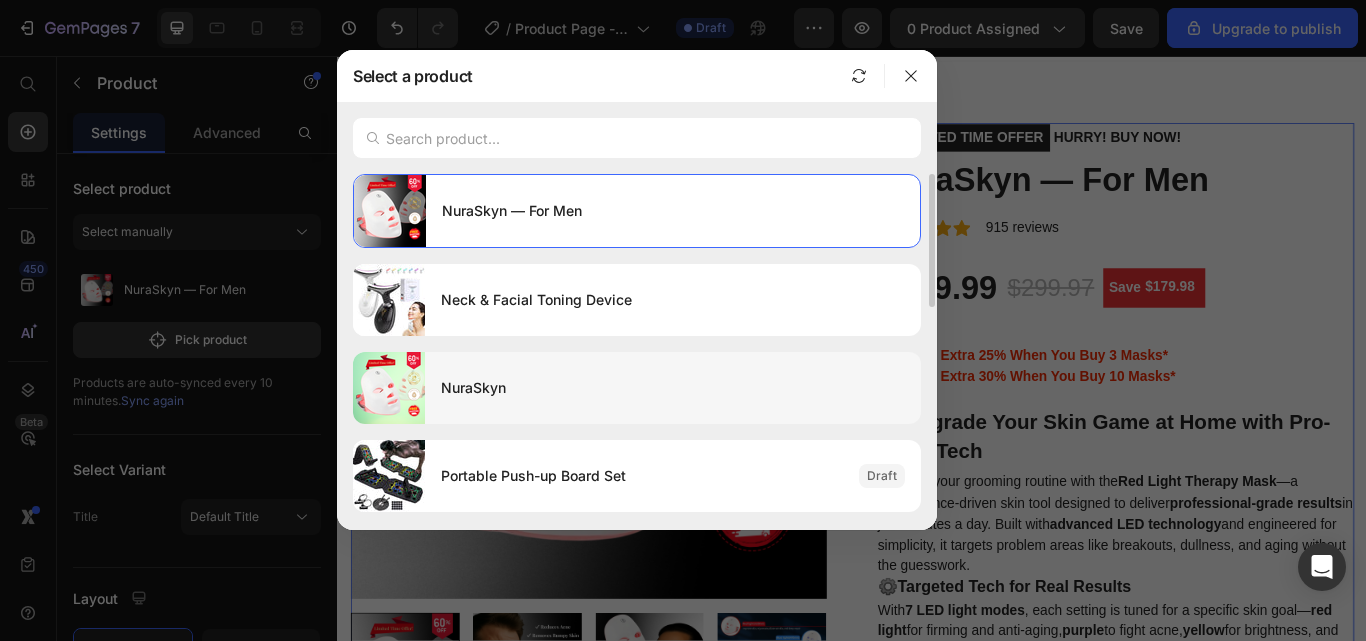 click on "NuraSkyn" at bounding box center [673, 388] 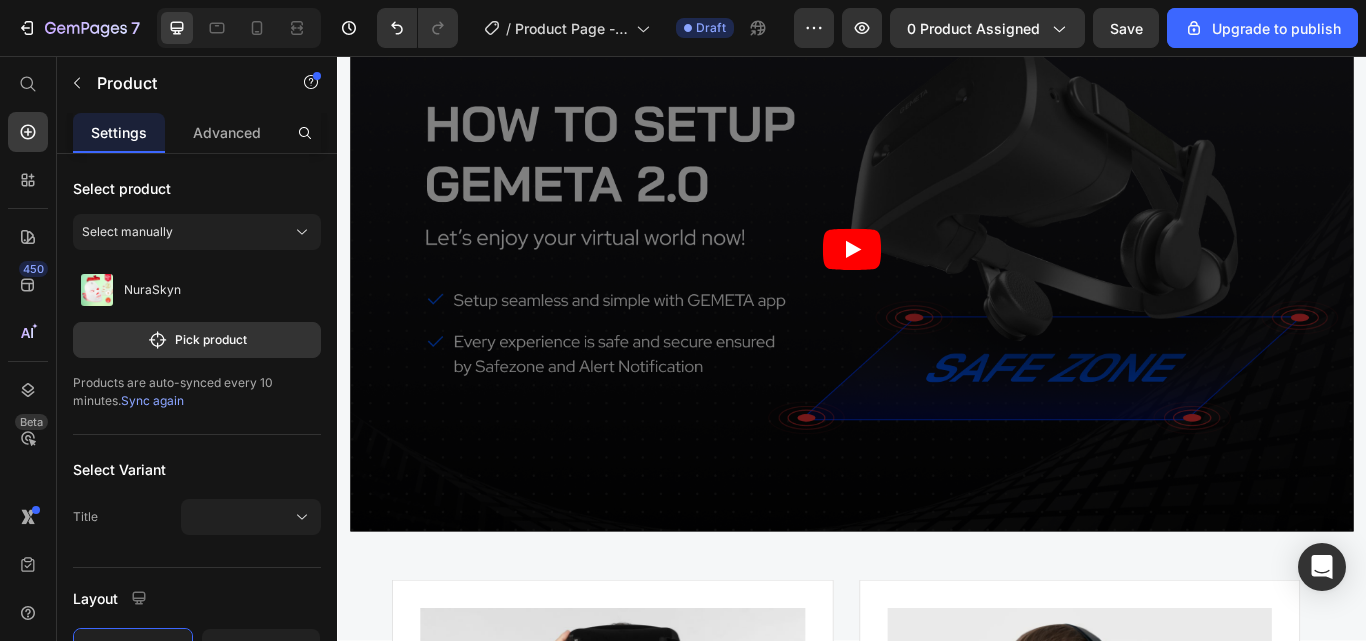 scroll, scrollTop: 5013, scrollLeft: 0, axis: vertical 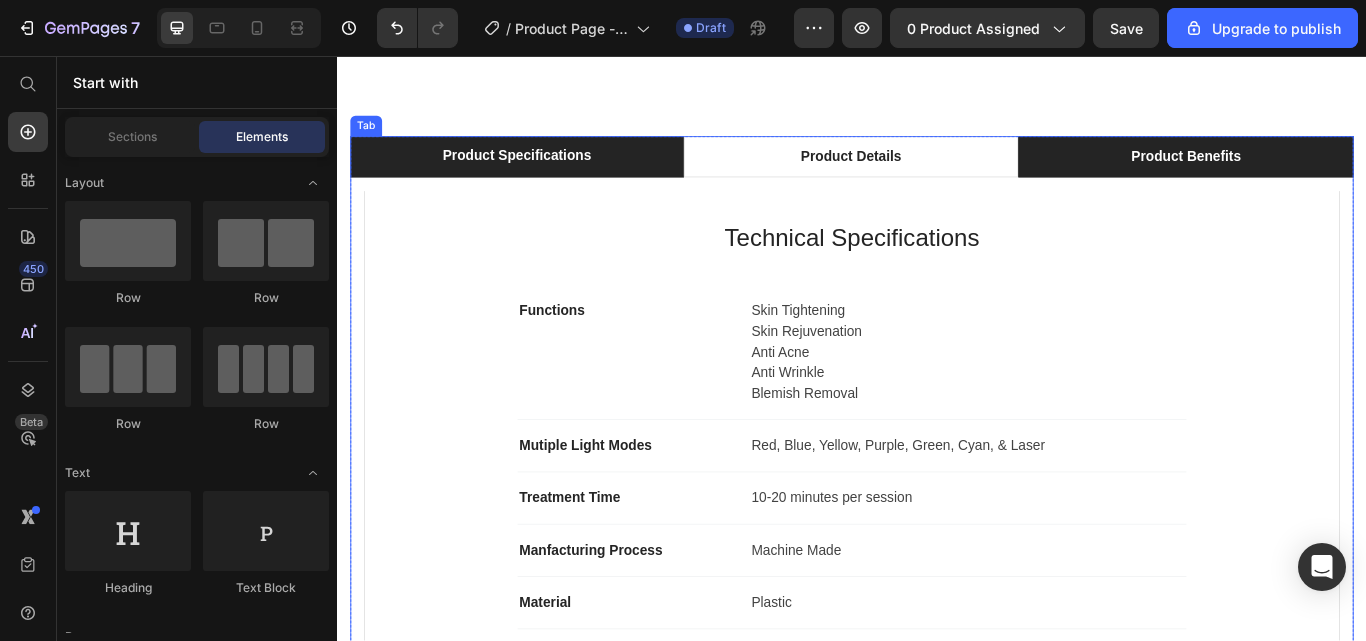 click on "Product Benefits" at bounding box center [1326, 174] 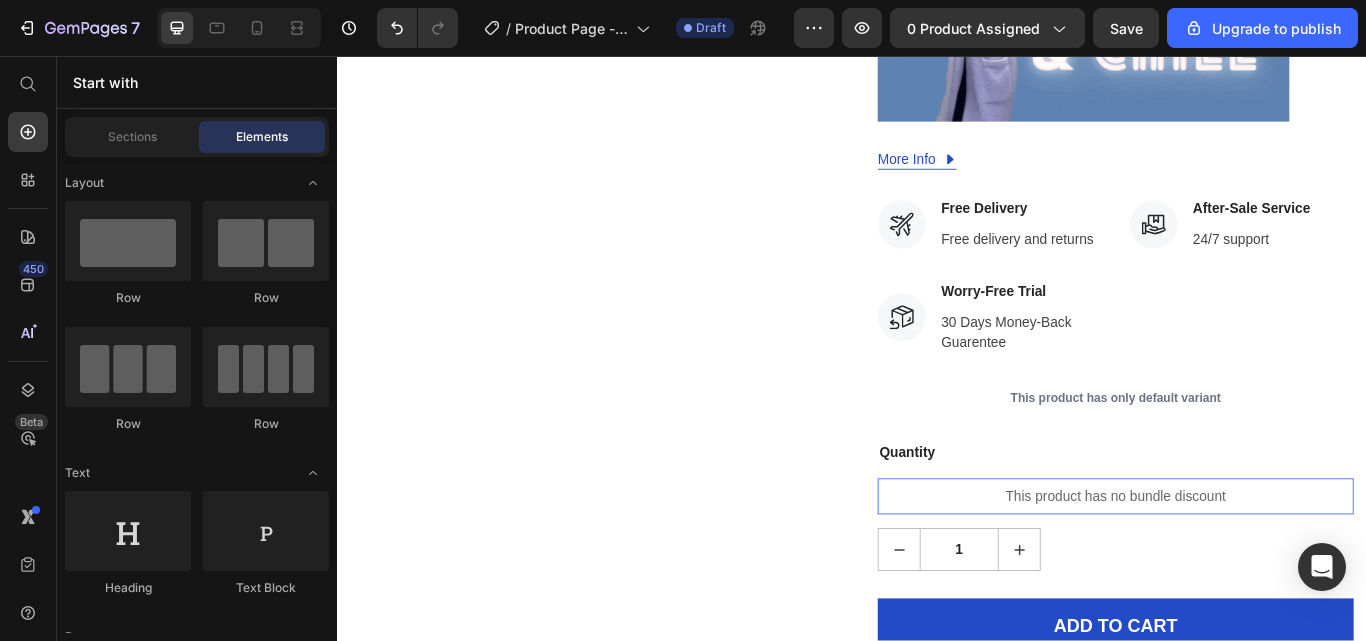 scroll, scrollTop: 1397, scrollLeft: 0, axis: vertical 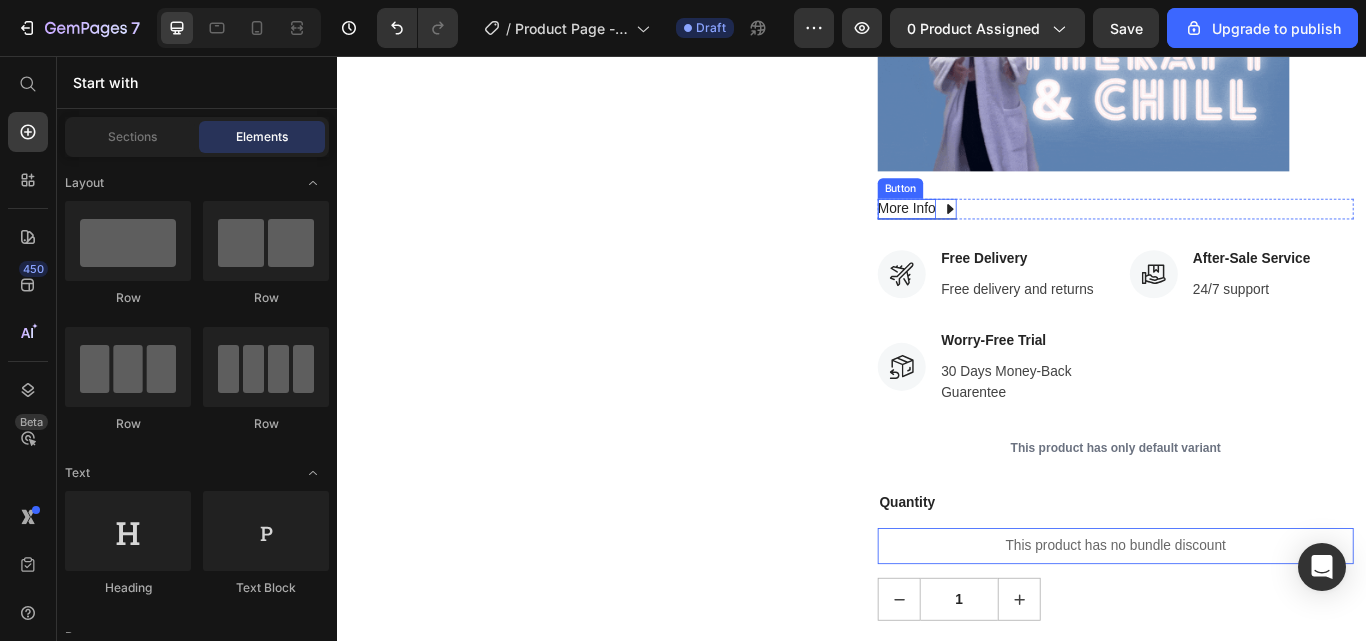 click on "More Info" at bounding box center (1001, 235) 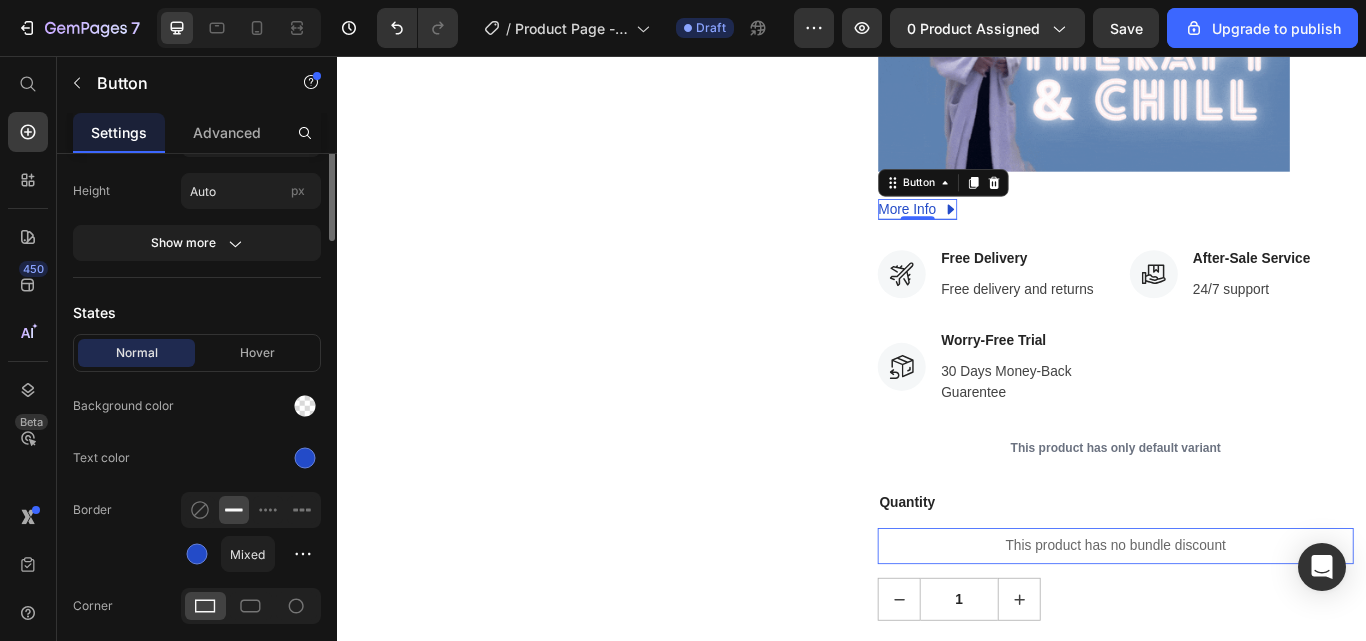 scroll, scrollTop: 124, scrollLeft: 0, axis: vertical 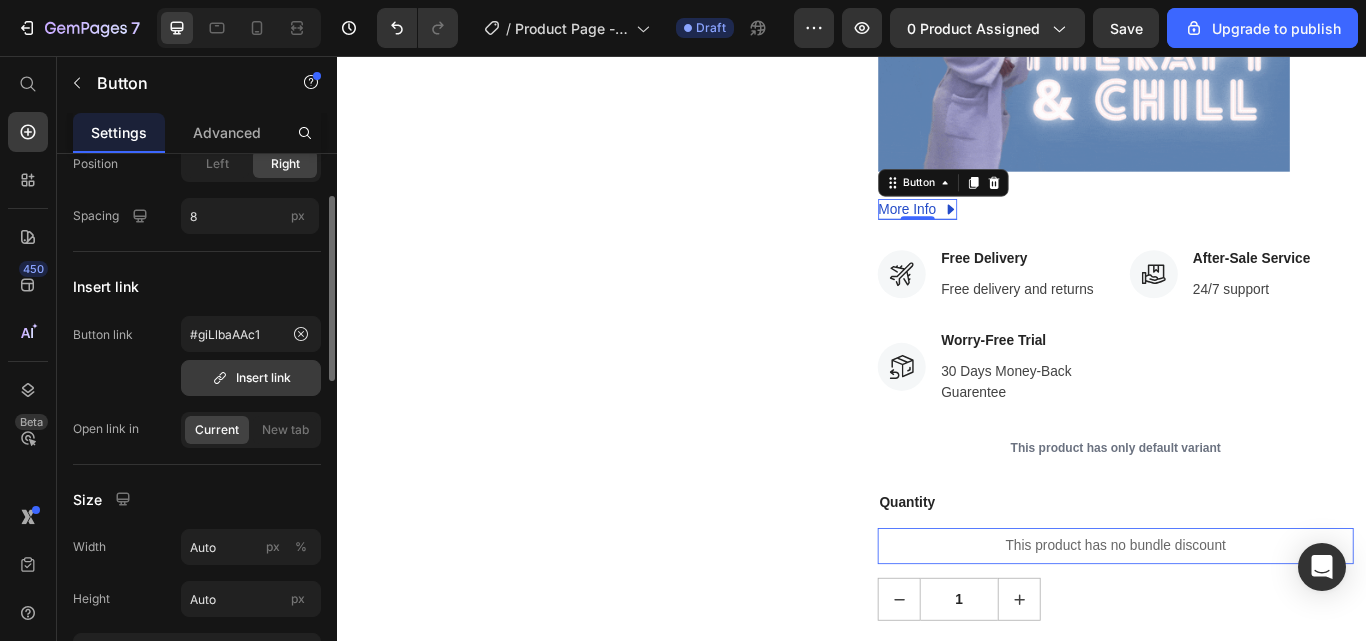 click on "Insert link" at bounding box center (251, 378) 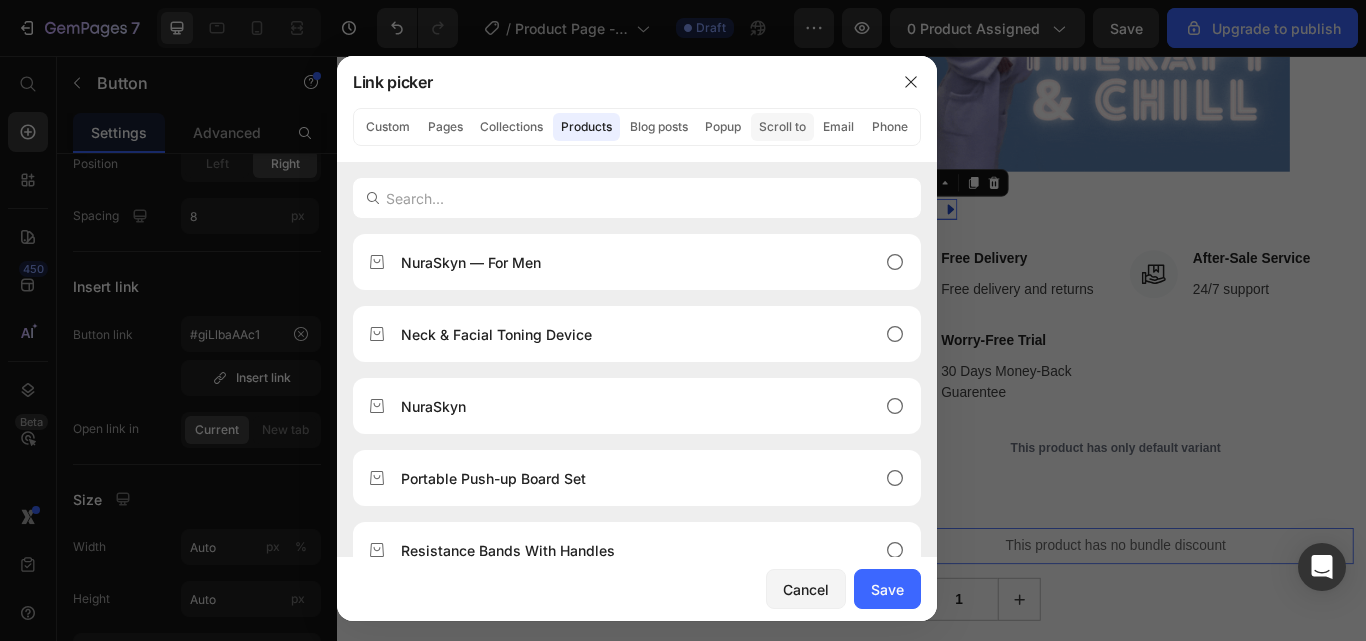 click on "Scroll to" 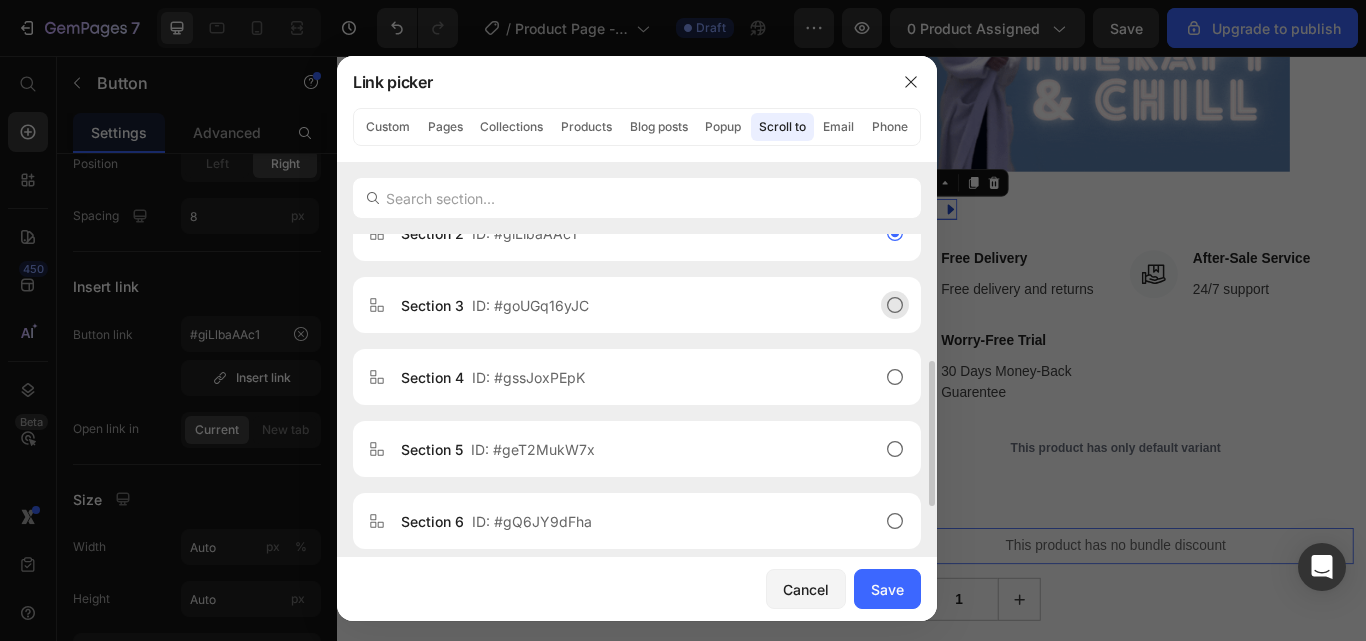 scroll, scrollTop: 314, scrollLeft: 0, axis: vertical 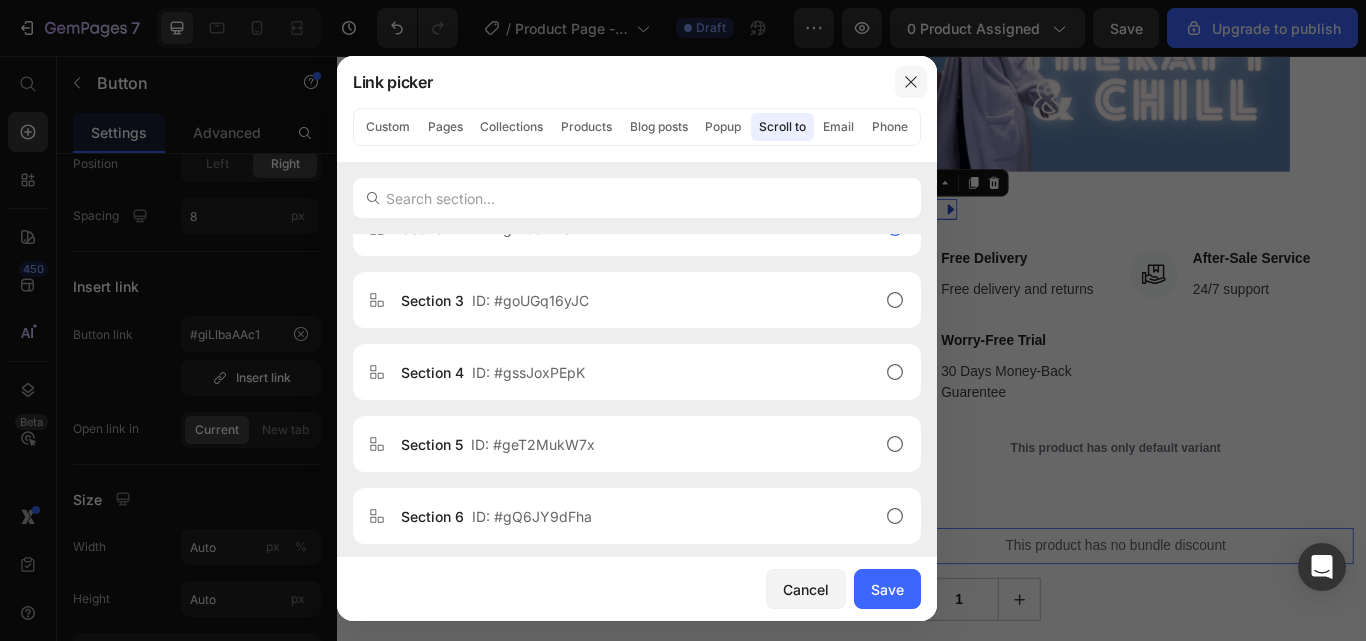 click 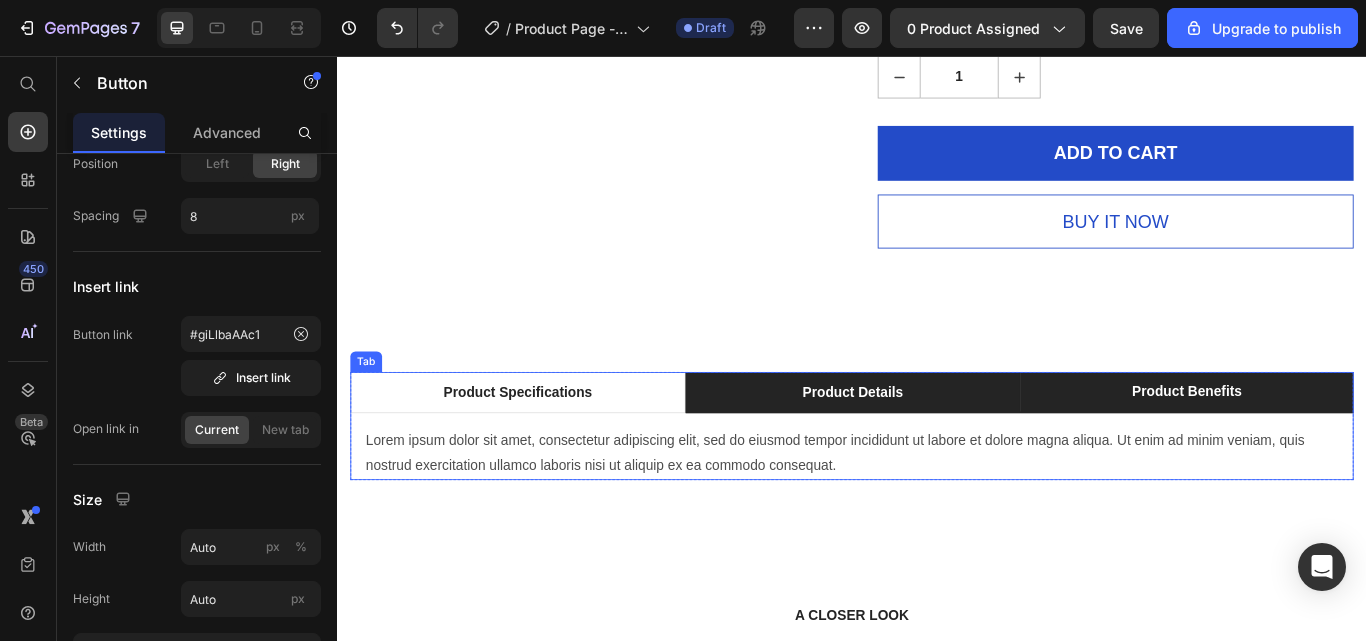scroll, scrollTop: 2093, scrollLeft: 0, axis: vertical 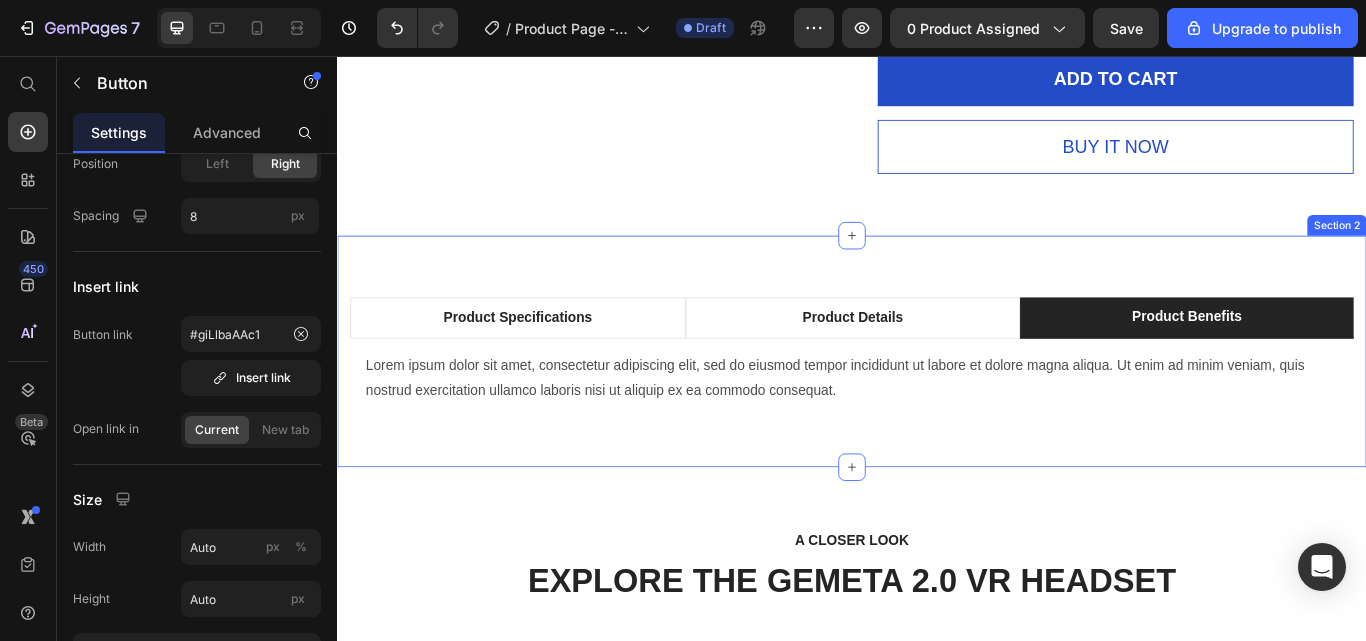 click on "Product Specifications Product Details Product Benefits Technical Specifications Heading Functions Text block Skin Tightening Skin Rejuvenation Anti Acne Anti Wrinkle Blemish Removal Text block Row Mutiple Light Modes Text block Red, Blue, Yellow, Purple, Green, Cyan, & Laser Text block Row Treatment Time Text block [TIME]-[TIME] minutes per session Text block Row Manfacturing Process Text block Machine Made Text block Row Material Text block Plastic Text block Row Color Text block White Text block Row Row What's Included Heading Image NuraSkyn Mask Text block Image Charging Cable Text block Icon List Image Row Row Lorem ipsum dolor sit amet, consectetur adipiscing elit, sed do eiusmod tempor incididunt ut labore et dolore magna aliqua. Ut enim ad minim veniam, quis nostrud exercitation ullamco laboris nisi ut aliquip ex ea commodo consequat. Text Block Tab Row Section 2" at bounding box center (937, 401) 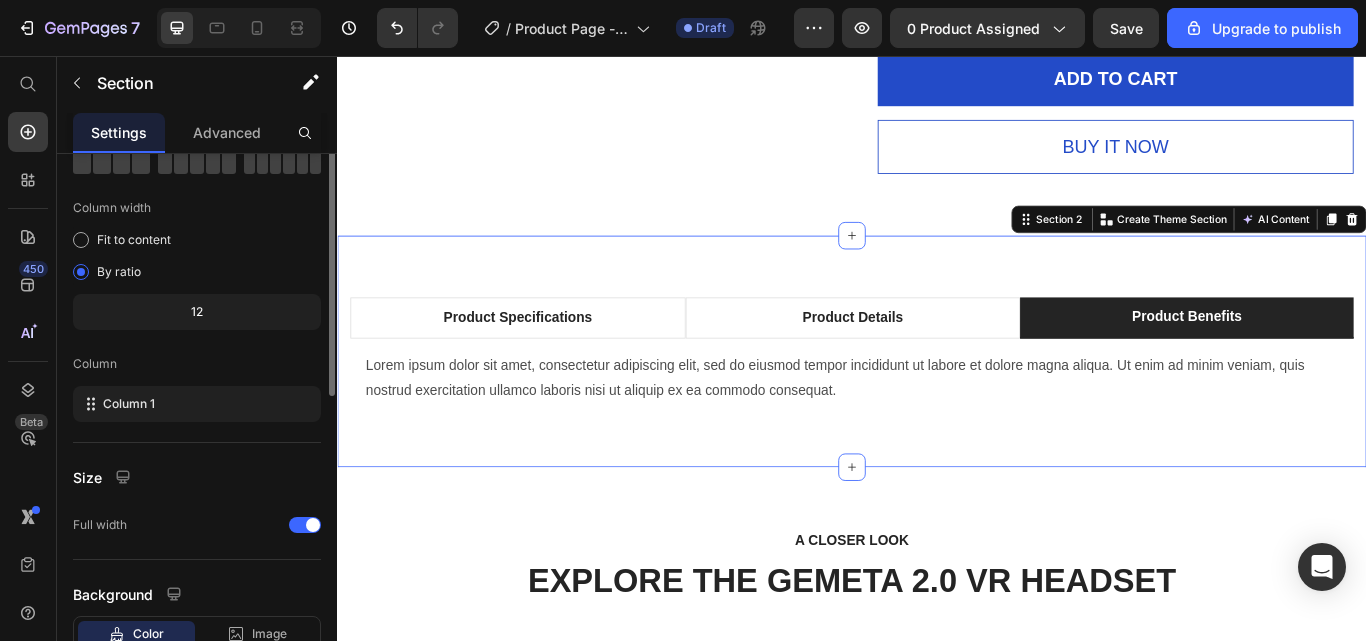 scroll, scrollTop: 0, scrollLeft: 0, axis: both 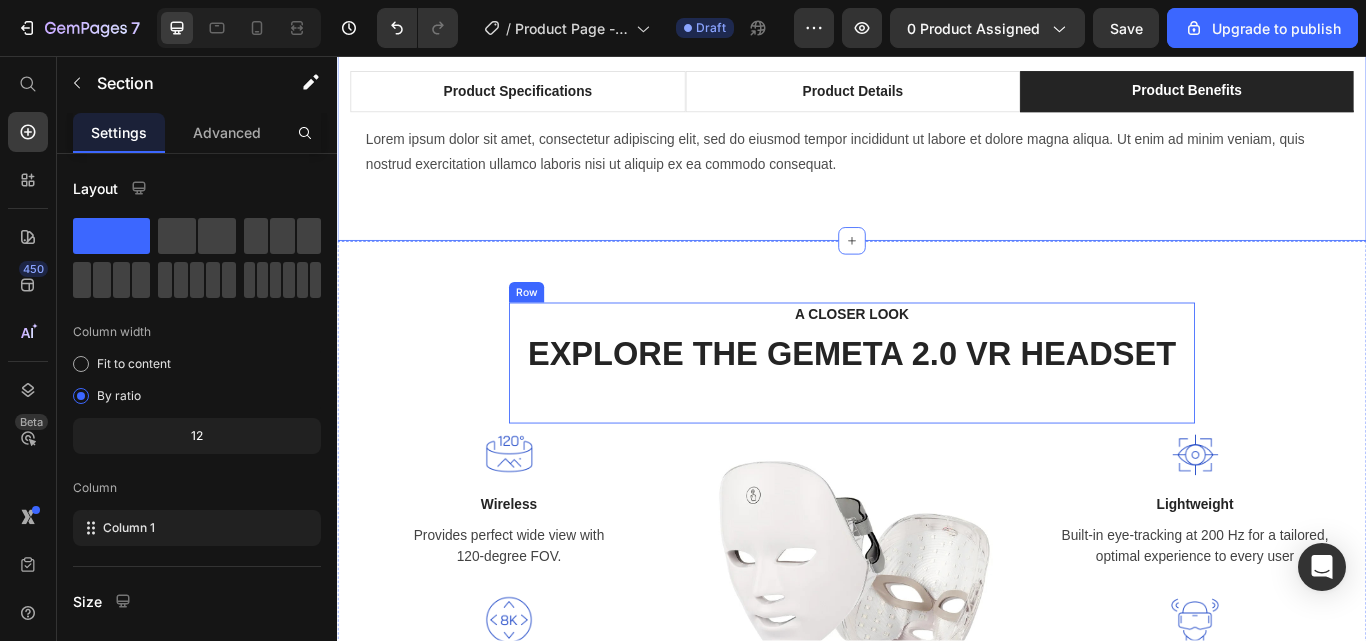 click on "A CLOSER LOOK Text block EXPLORE THE GEMETA 2.0 VR HEADSET Heading" at bounding box center [937, 415] 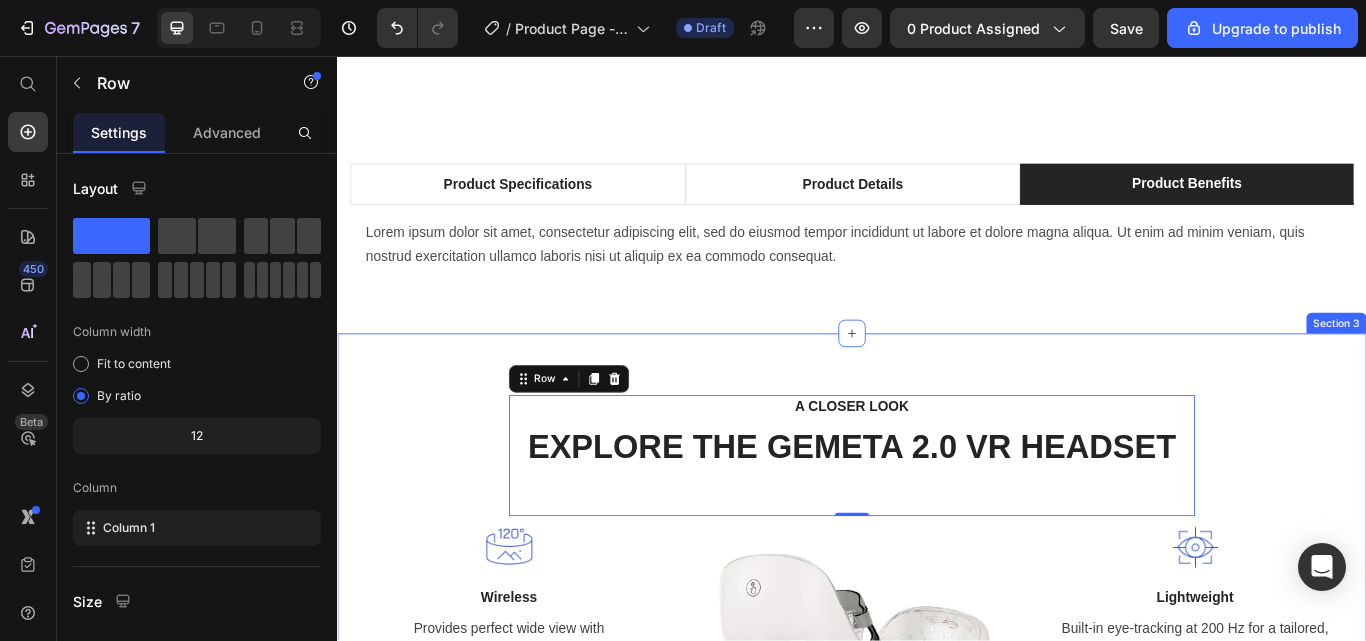 scroll, scrollTop: 2230, scrollLeft: 0, axis: vertical 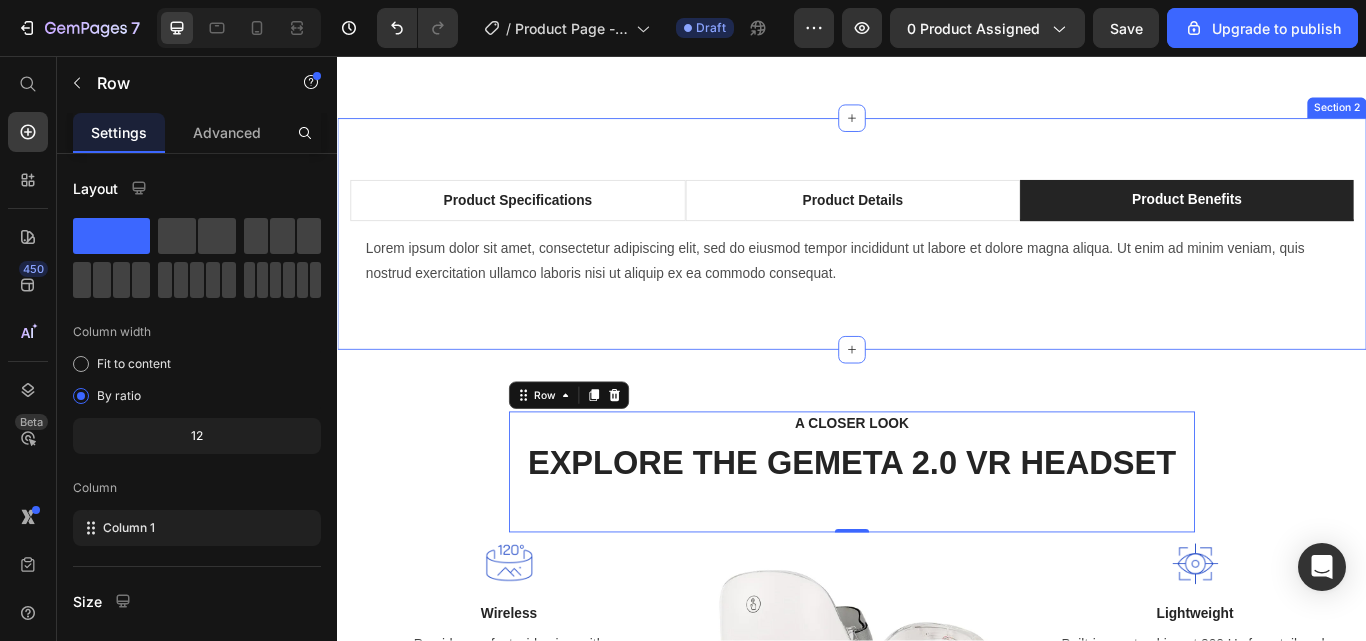 click on "Product Specifications Product Details Product Benefits Technical Specifications Heading Functions Text block Skin Tightening Skin Rejuvenation Anti Acne Anti Wrinkle Blemish Removal Text block Row Mutiple Light Modes Text block Red, Blue, Yellow, Purple, Green, Cyan, & Laser Text block Row Treatment Time Text block [TIME]-[TIME] minutes per session Text block Row Manfacturing Process Text block Machine Made Text block Row Material Text block Plastic Text block Row Color Text block White Text block Row Row What's Included Heading Image NuraSkyn Mask Text block Image Charging Cable Text block Icon List Image Row Row Lorem ipsum dolor sit amet, consectetur adipiscing elit, sed do eiusmod tempor incididunt ut labore et dolore magna aliqua. Ut enim ad minim veniam, quis nostrud exercitation ullamco laboris nisi ut aliquip ex ea commodo consequat. Text Block Tab Row Section 2" at bounding box center (937, 264) 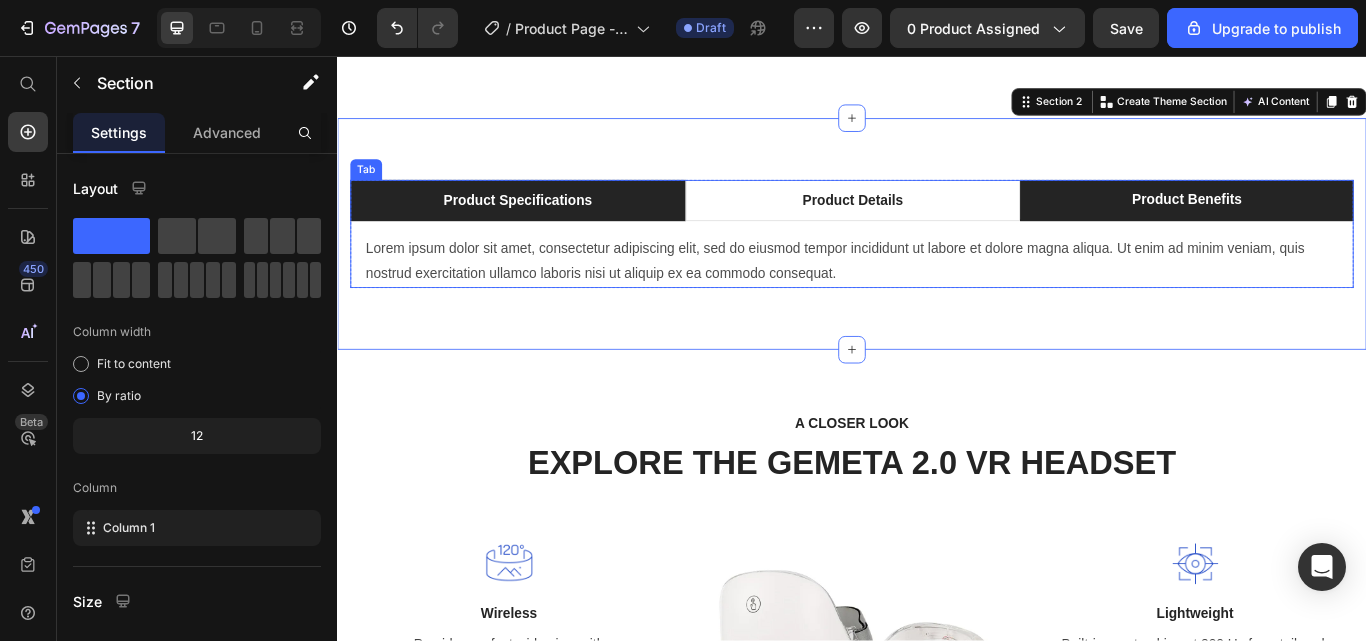 click on "Product Specifications" at bounding box center [547, 225] 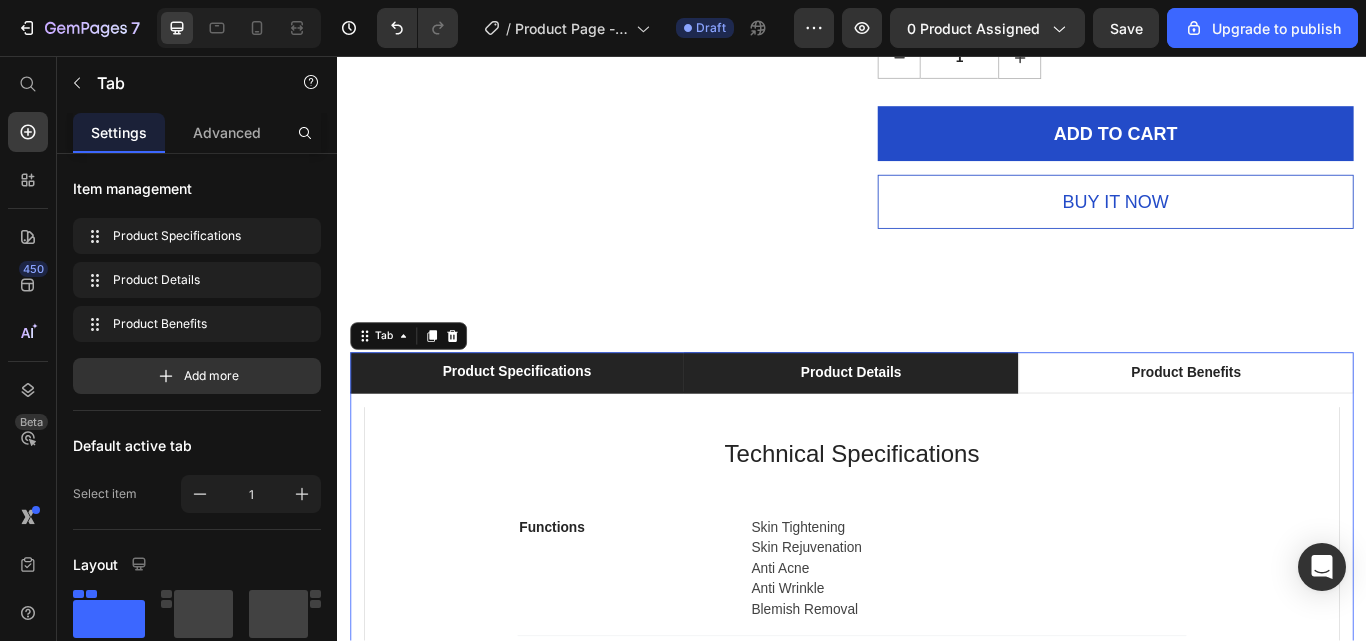 scroll, scrollTop: 2016, scrollLeft: 0, axis: vertical 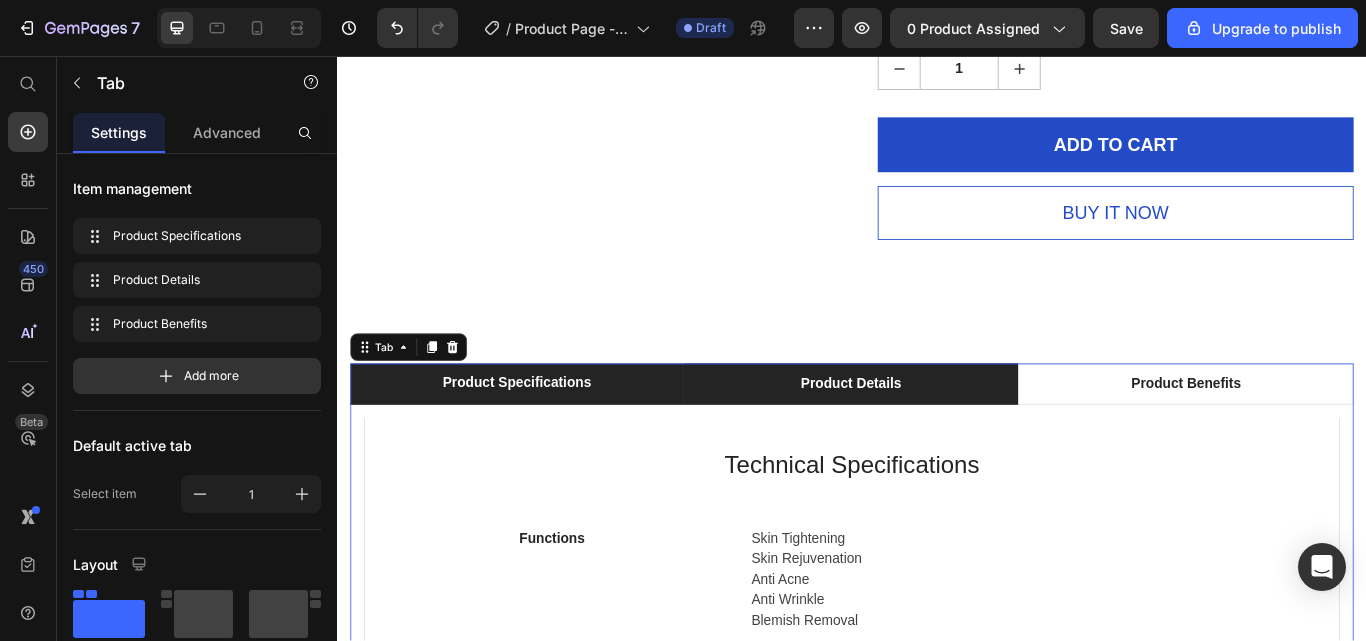 click on "Product Details" at bounding box center (936, 439) 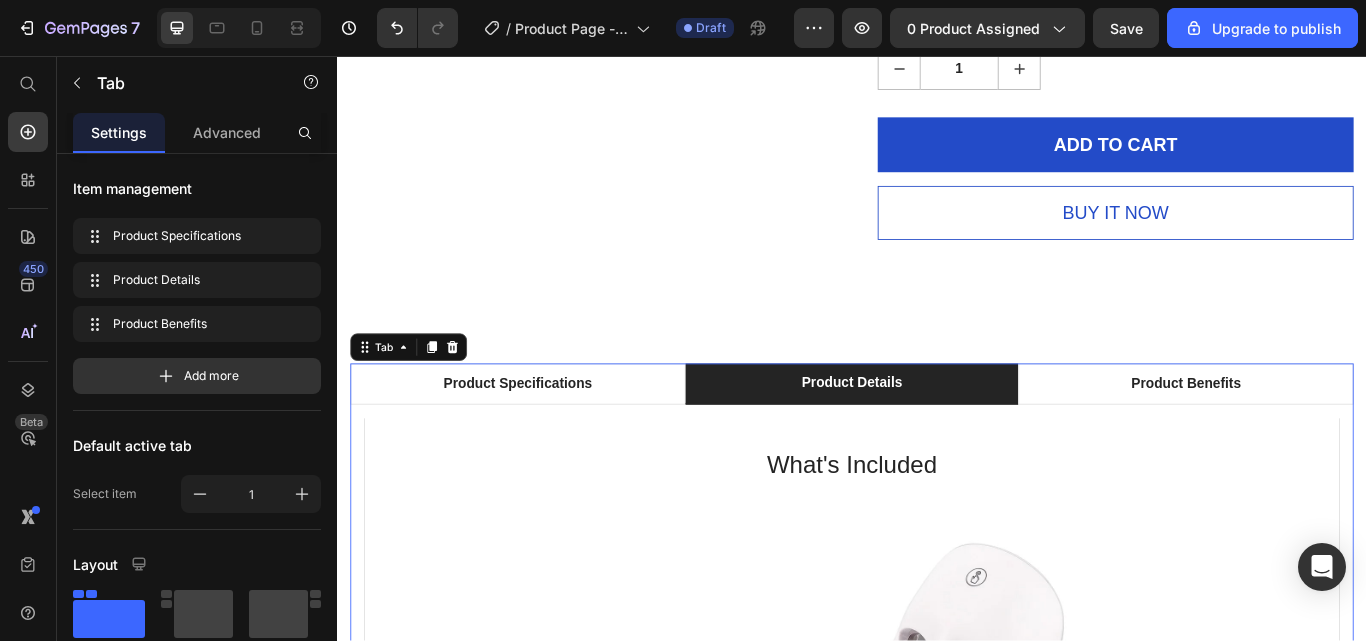 click on "Product Details" at bounding box center (937, 439) 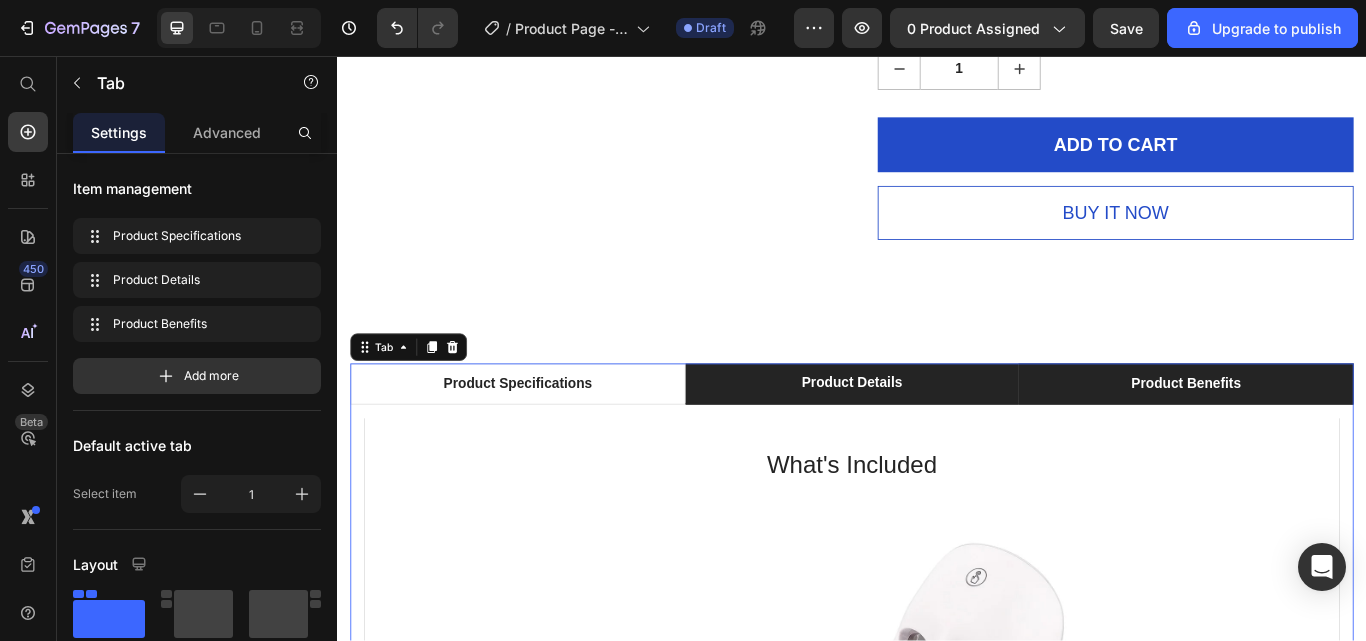 click on "Product Benefits" at bounding box center (1327, 439) 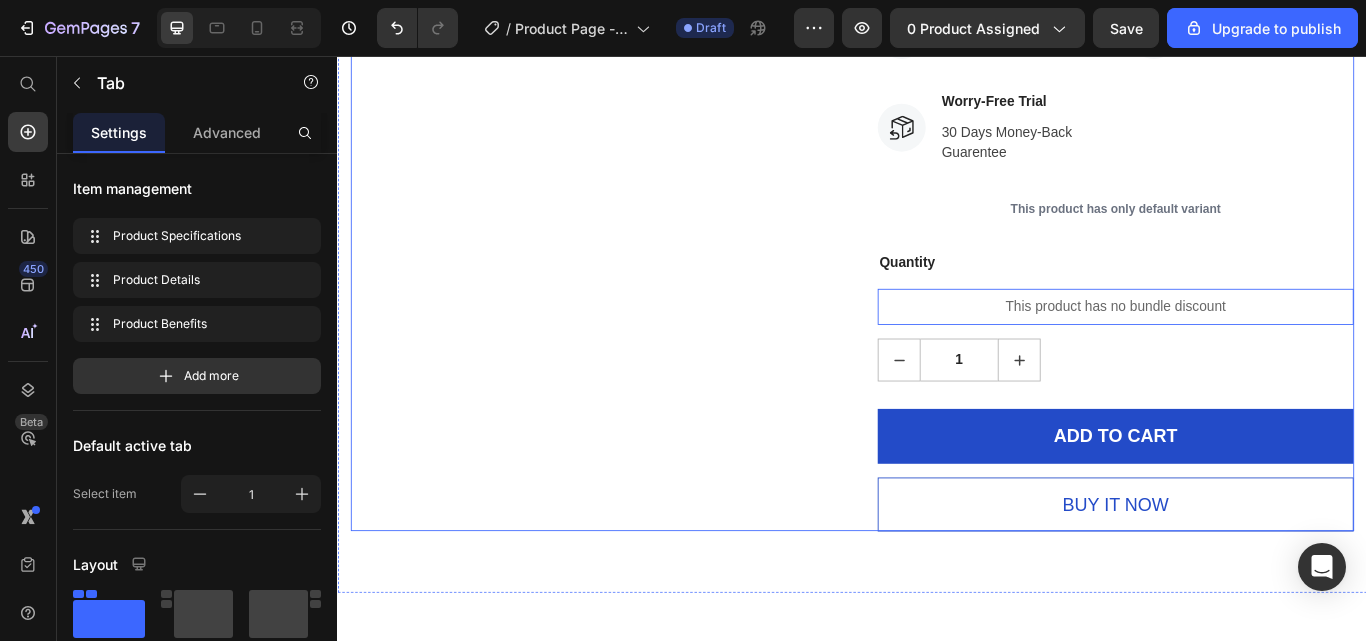 scroll, scrollTop: 1692, scrollLeft: 0, axis: vertical 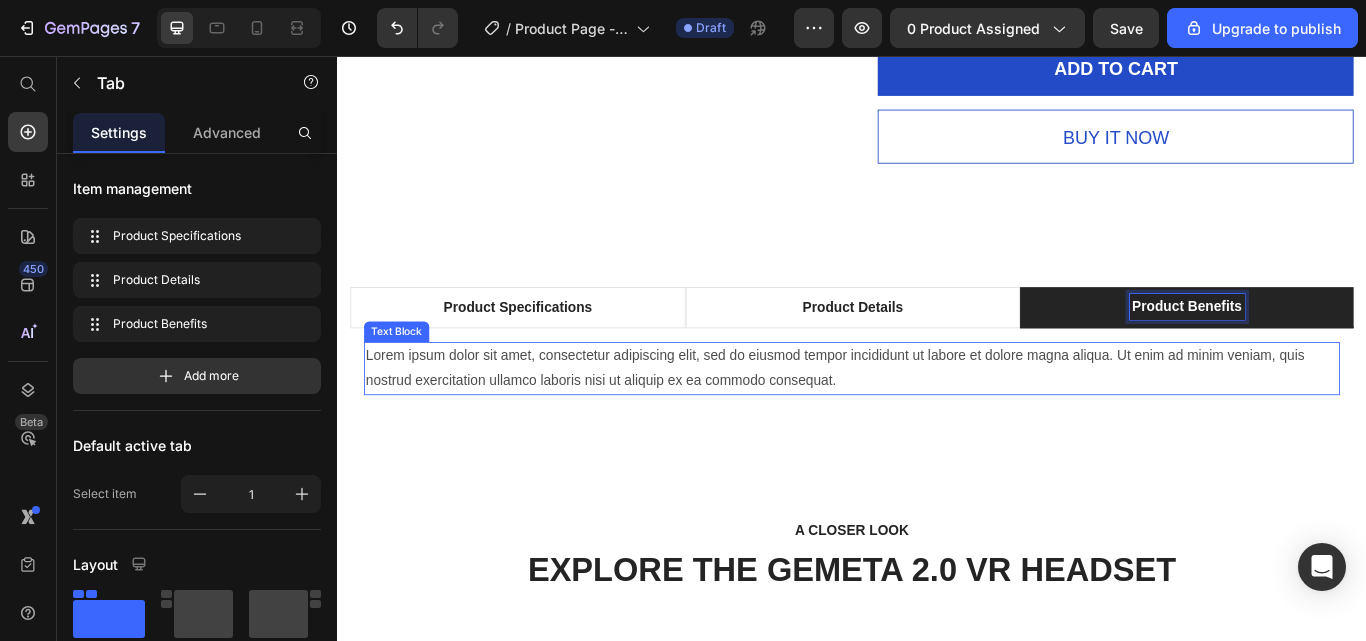 click on "Lorem ipsum dolor sit amet, consectetur adipiscing elit, sed do eiusmod tempor incididunt ut labore et dolore magna aliqua. Ut enim ad minim veniam, quis nostrud exercitation ullamco laboris nisi ut aliquip ex ea commodo consequat." at bounding box center [937, 421] 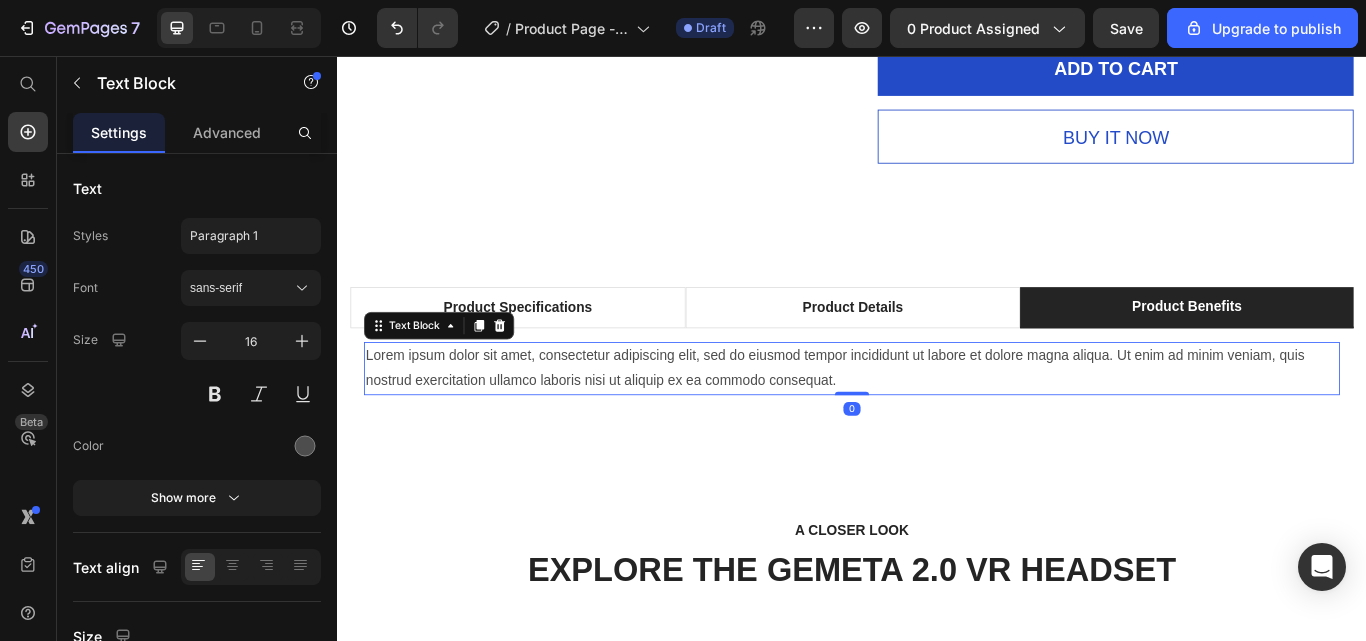 click on "Lorem ipsum dolor sit amet, consectetur adipiscing elit, sed do eiusmod tempor incididunt ut labore et dolore magna aliqua. Ut enim ad minim veniam, quis nostrud exercitation ullamco laboris nisi ut aliquip ex ea commodo consequat." at bounding box center [937, 421] 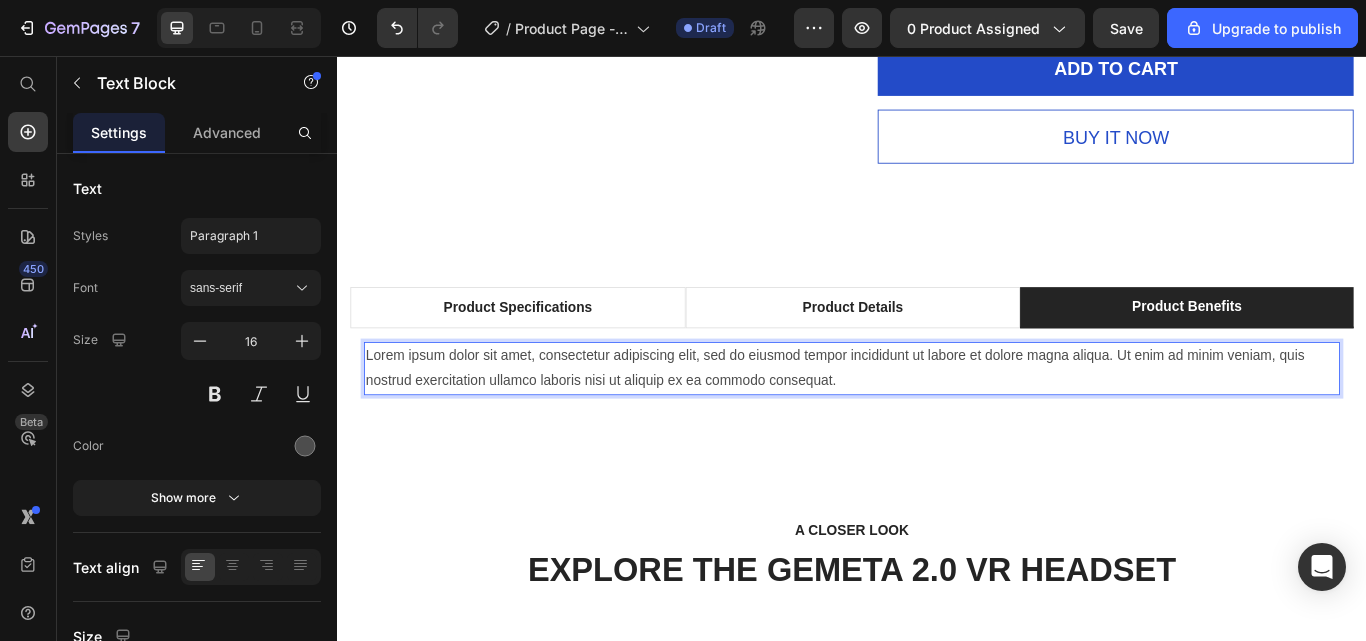 click on "Lorem ipsum dolor sit amet, consectetur adipiscing elit, sed do eiusmod tempor incididunt ut labore et dolore magna aliqua. Ut enim ad minim veniam, quis nostrud exercitation ullamco laboris nisi ut aliquip ex ea commodo consequat." at bounding box center (937, 421) 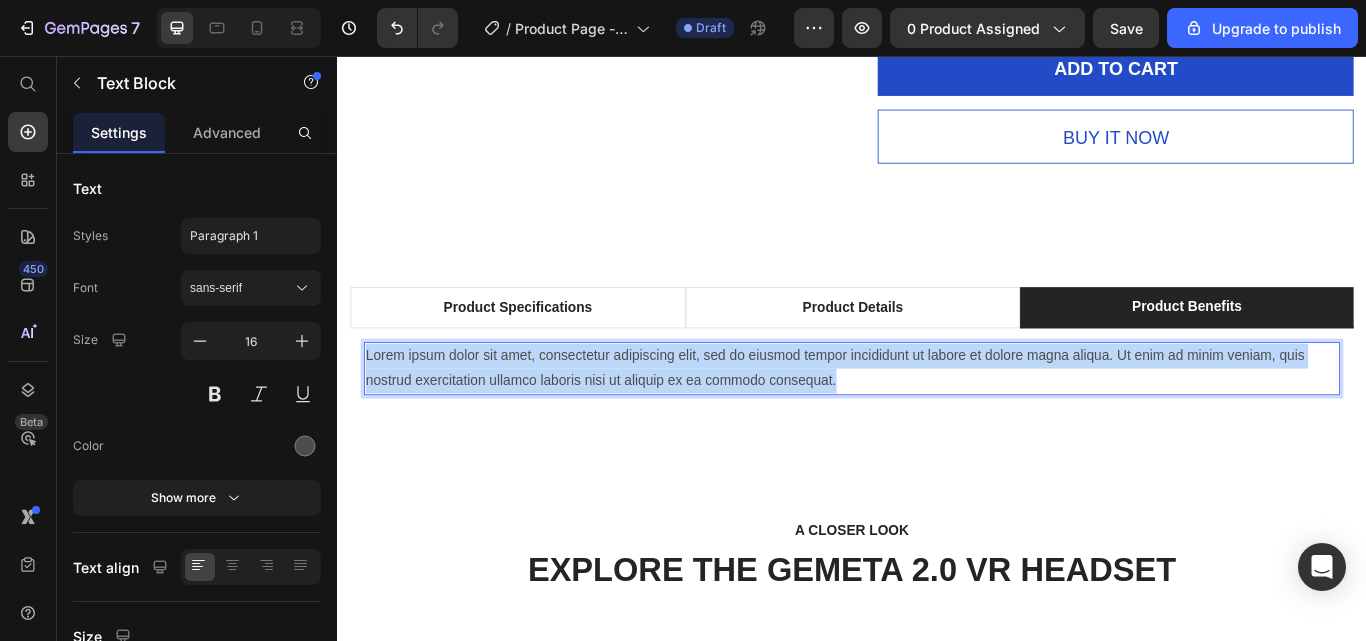 click on "Lorem ipsum dolor sit amet, consectetur adipiscing elit, sed do eiusmod tempor incididunt ut labore et dolore magna aliqua. Ut enim ad minim veniam, quis nostrud exercitation ullamco laboris nisi ut aliquip ex ea commodo consequat." at bounding box center (937, 421) 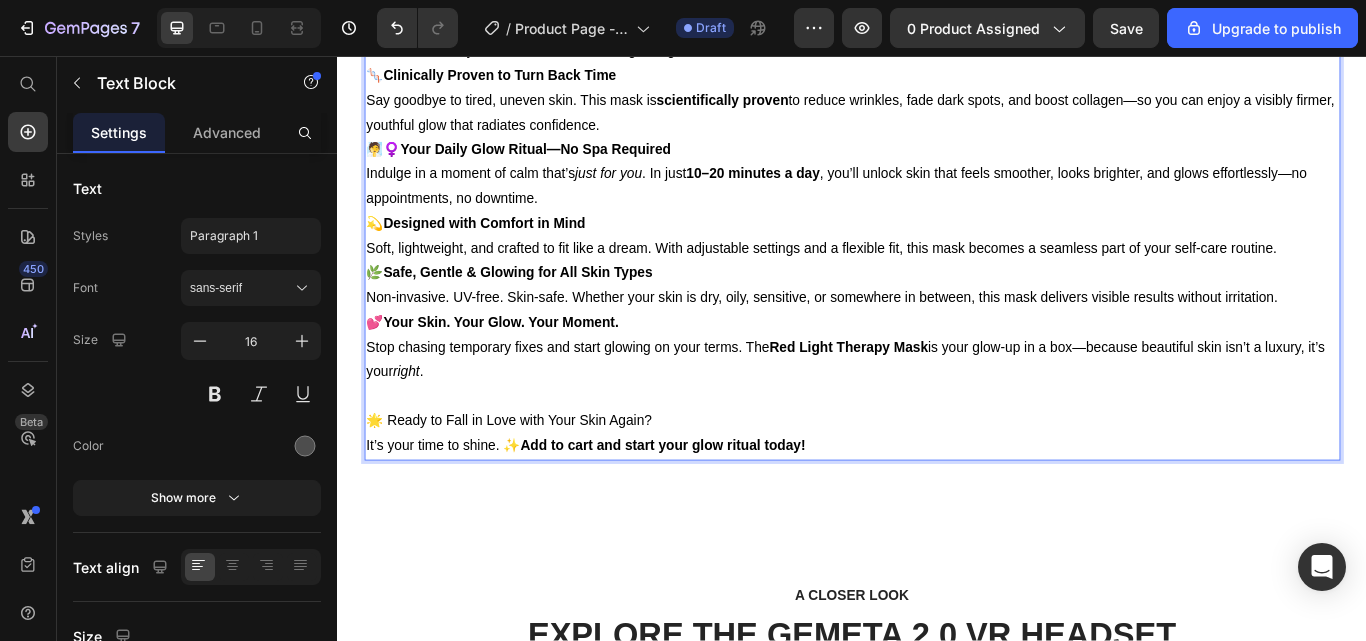 scroll, scrollTop: 2604, scrollLeft: 0, axis: vertical 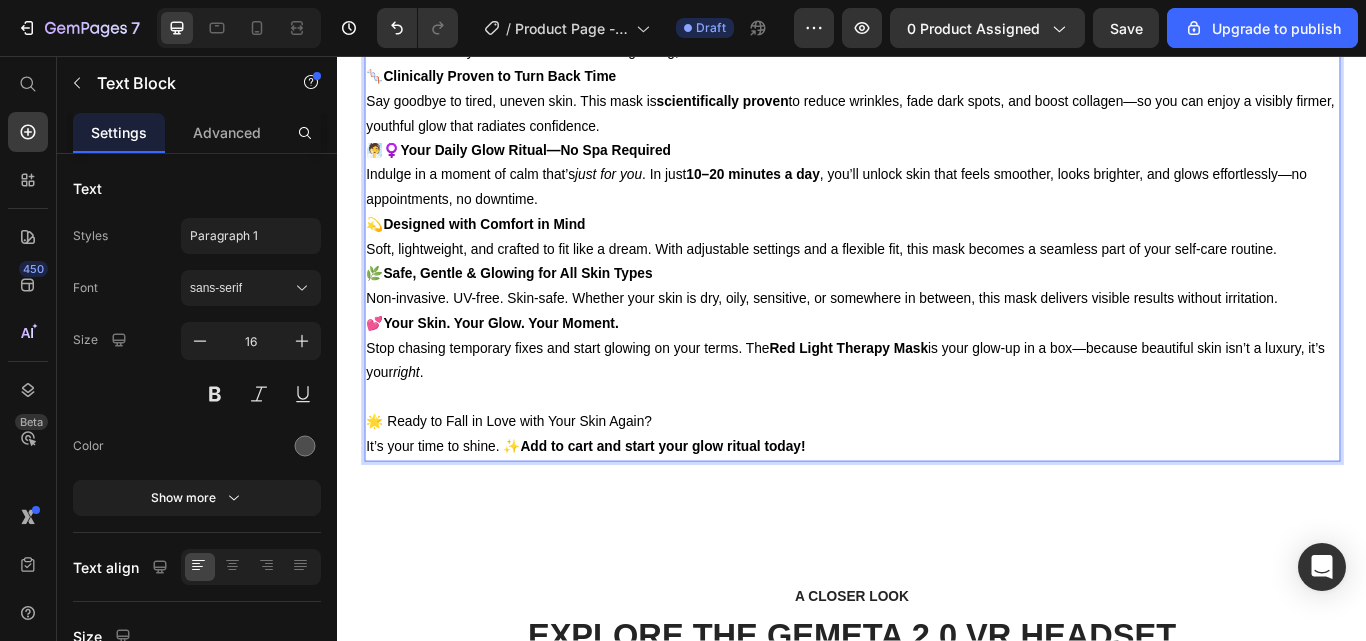 click on "Add to cart and start your glow ritual today!" at bounding box center (716, 511) 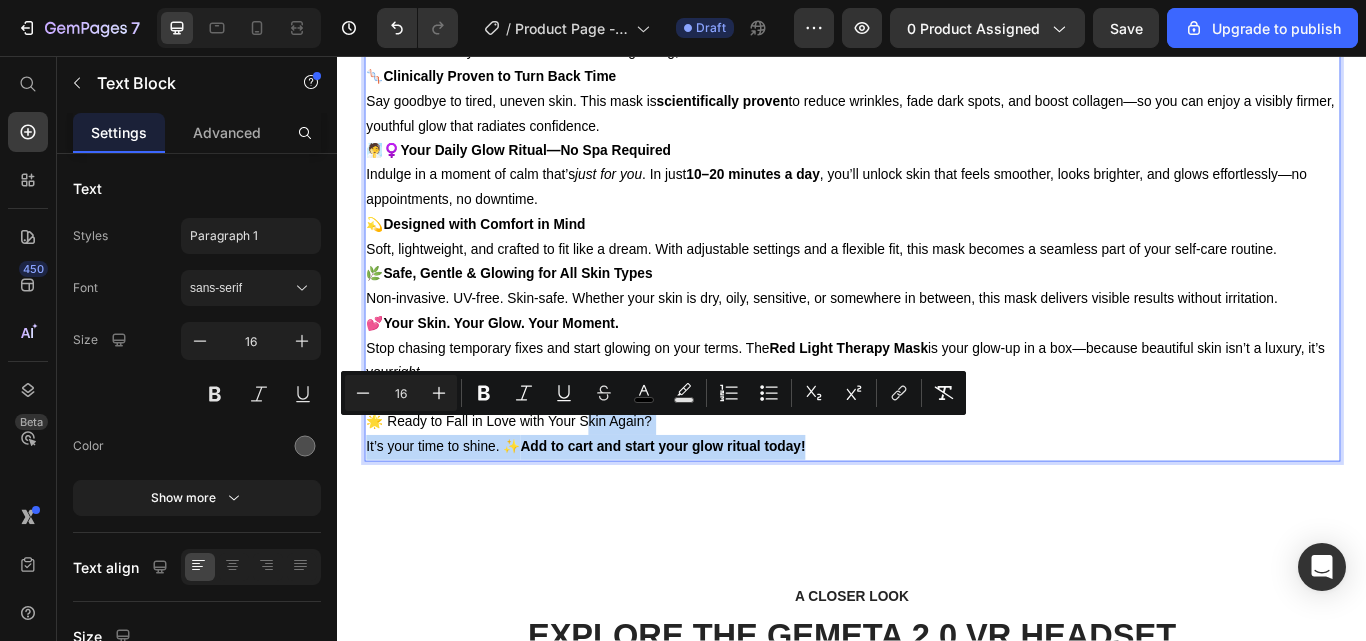 drag, startPoint x: 899, startPoint y: 517, endPoint x: 627, endPoint y: 485, distance: 273.8759 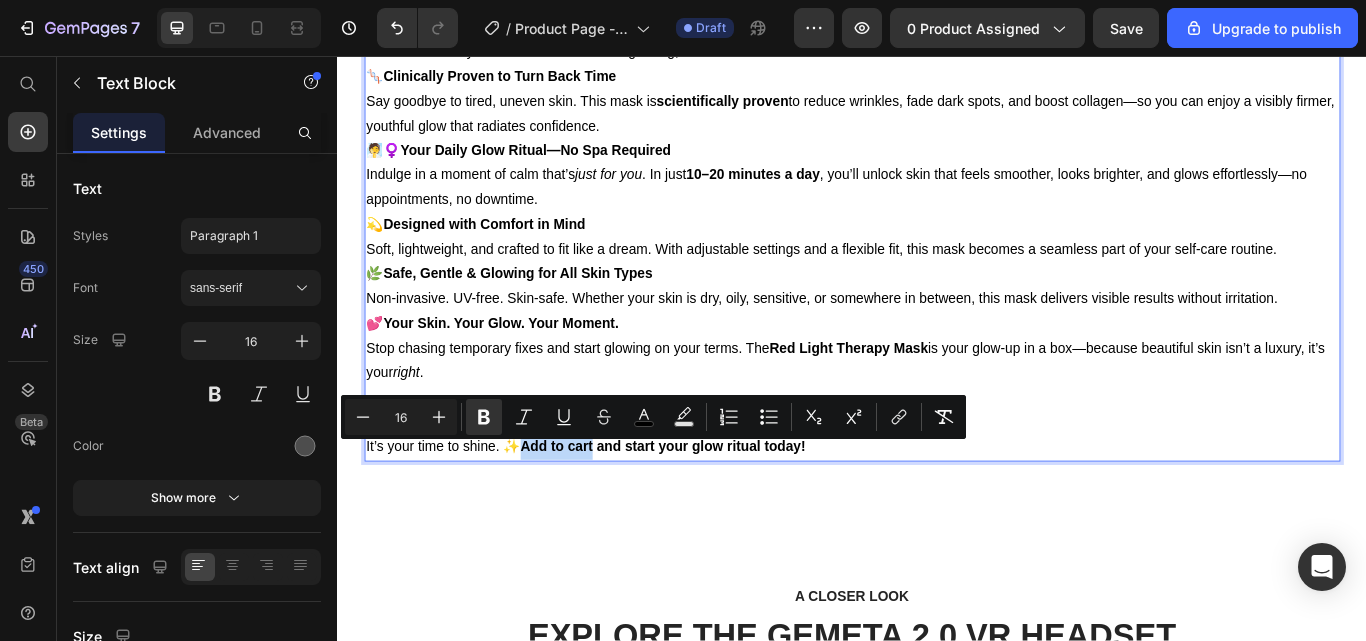 drag, startPoint x: 559, startPoint y: 518, endPoint x: 640, endPoint y: 518, distance: 81 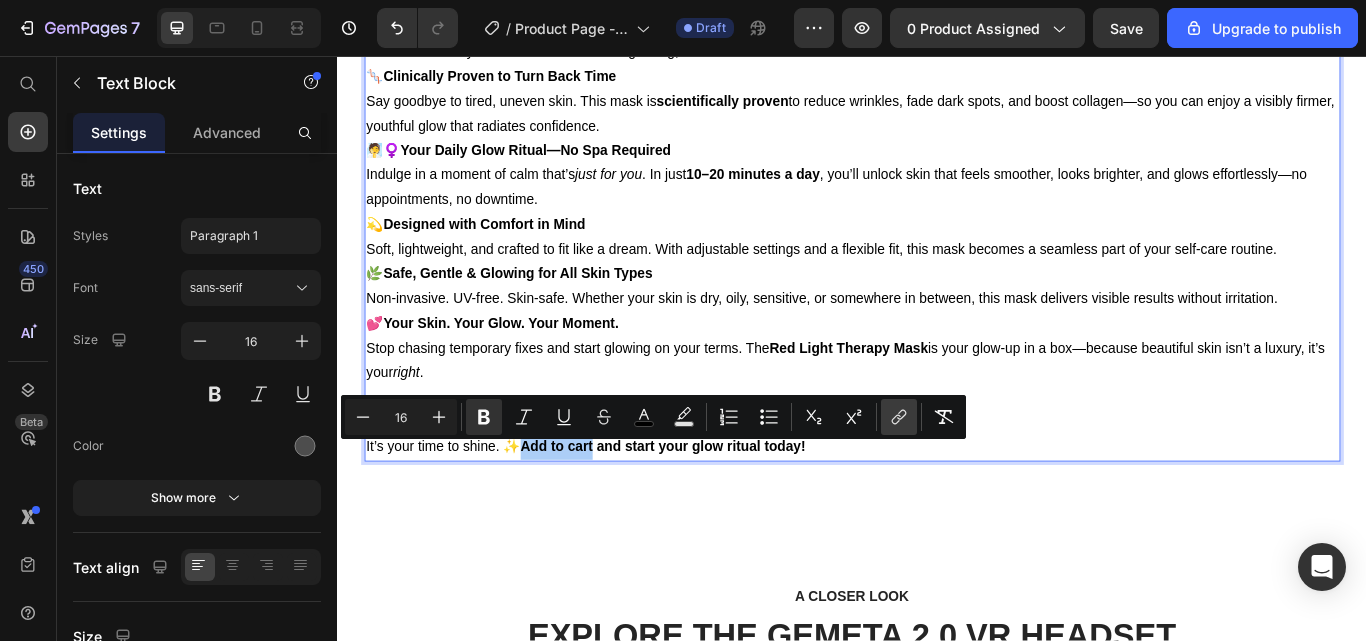 click 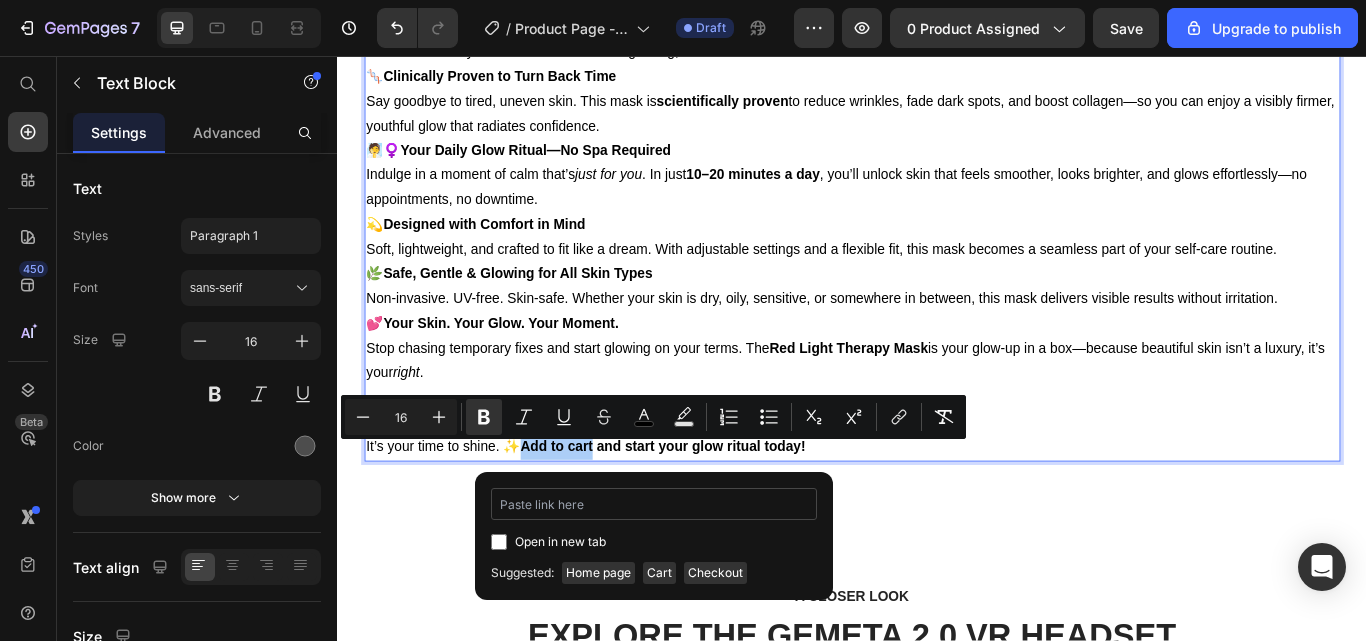 click at bounding box center [654, 504] 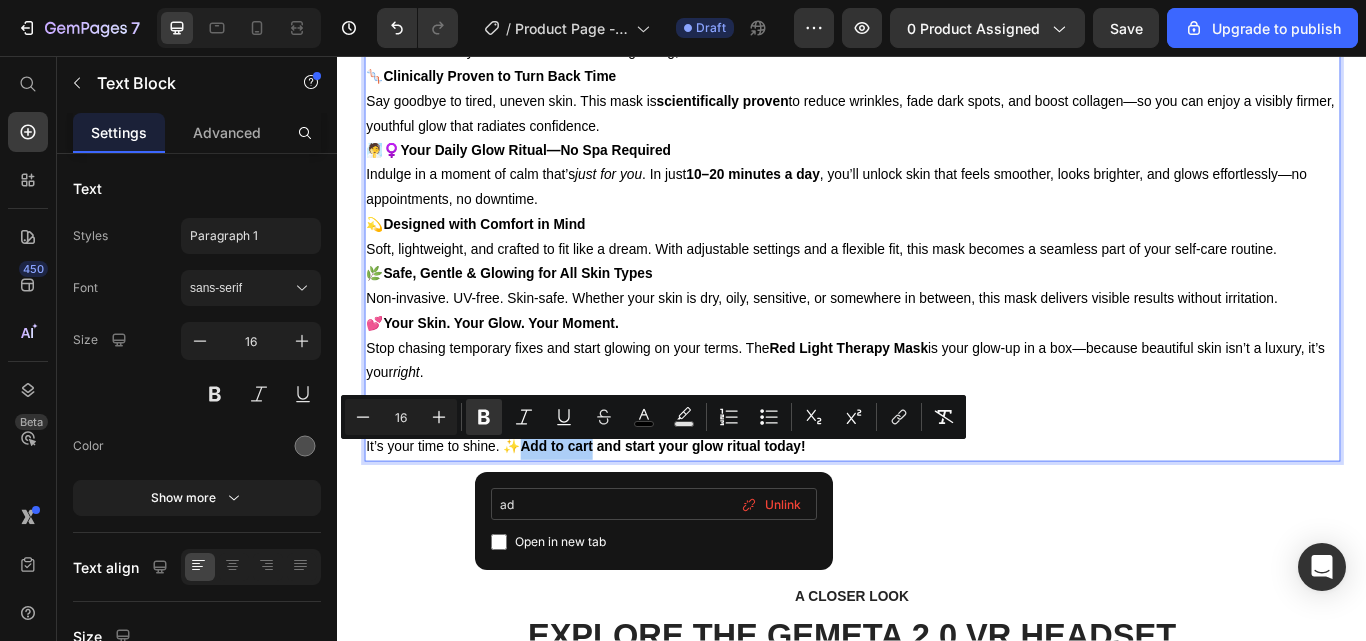 type on "a" 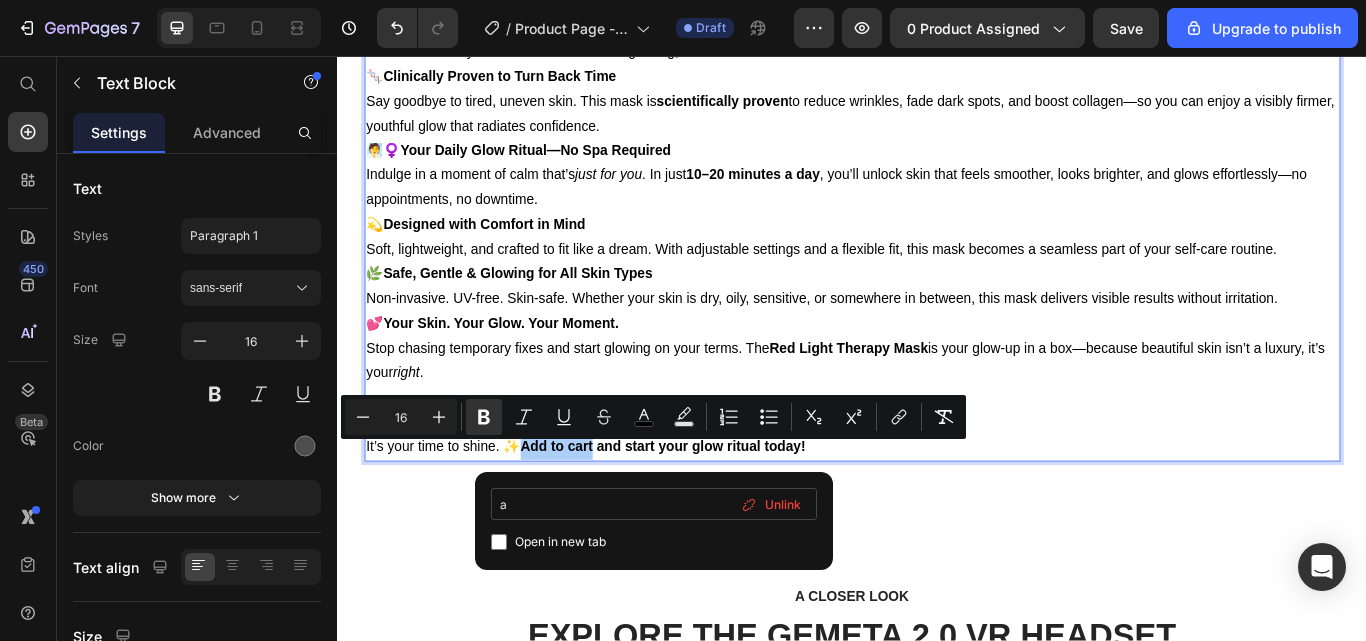 type 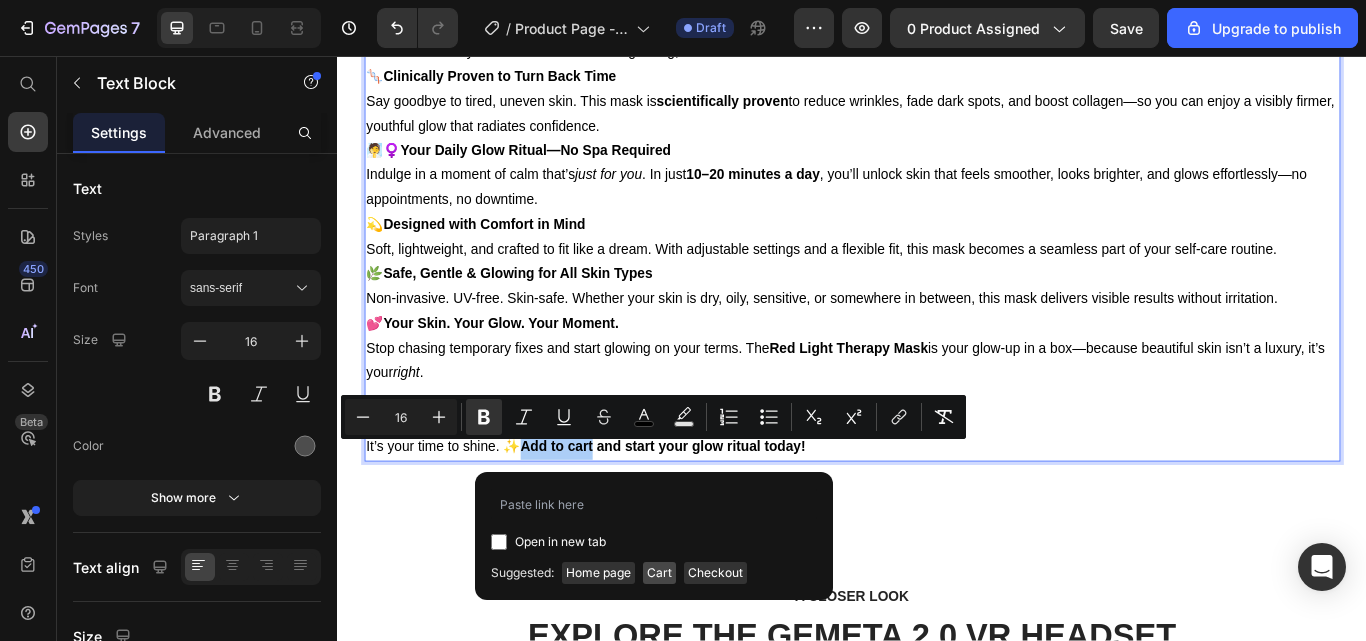 drag, startPoint x: 665, startPoint y: 570, endPoint x: 382, endPoint y: 598, distance: 284.38177 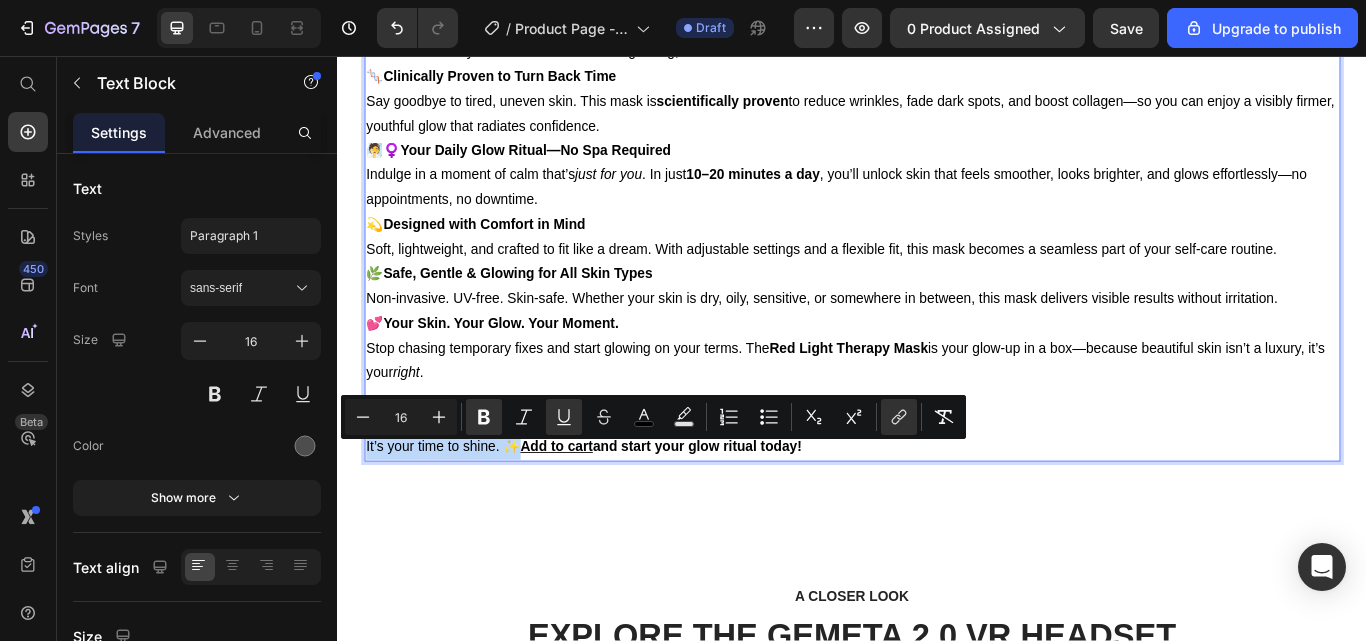 click on "and start your glow ritual today!" at bounding box center [756, 511] 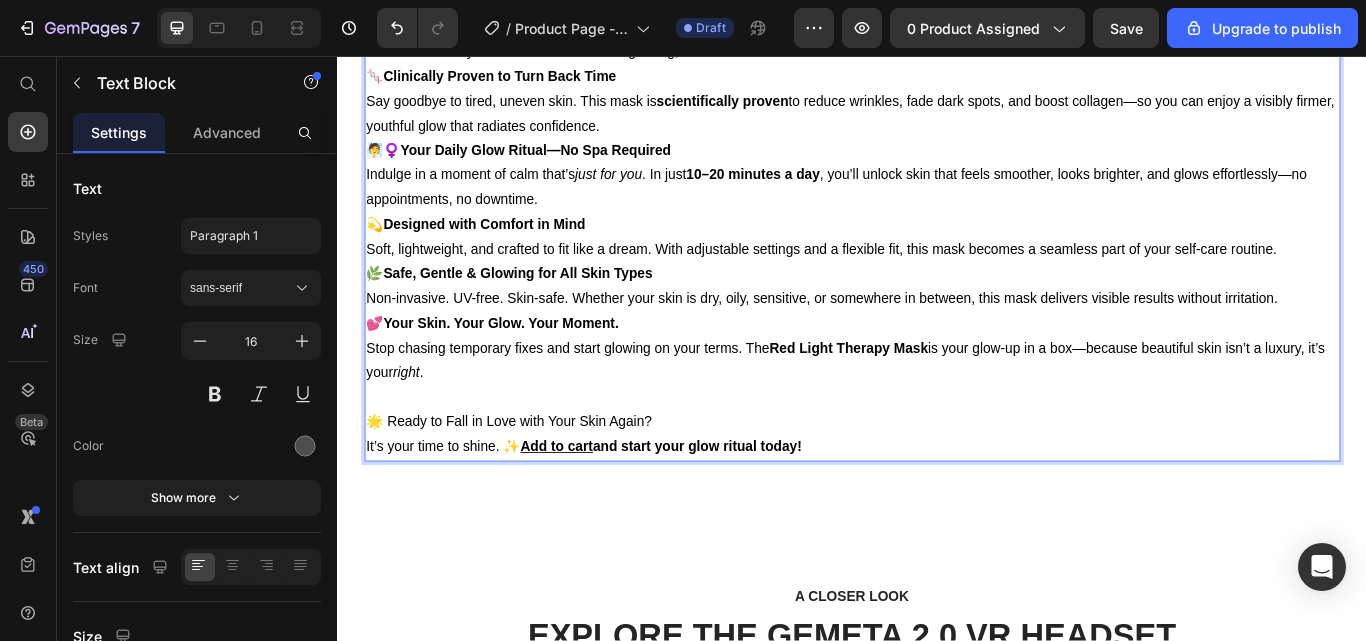 click on "Add to cart" at bounding box center (592, 511) 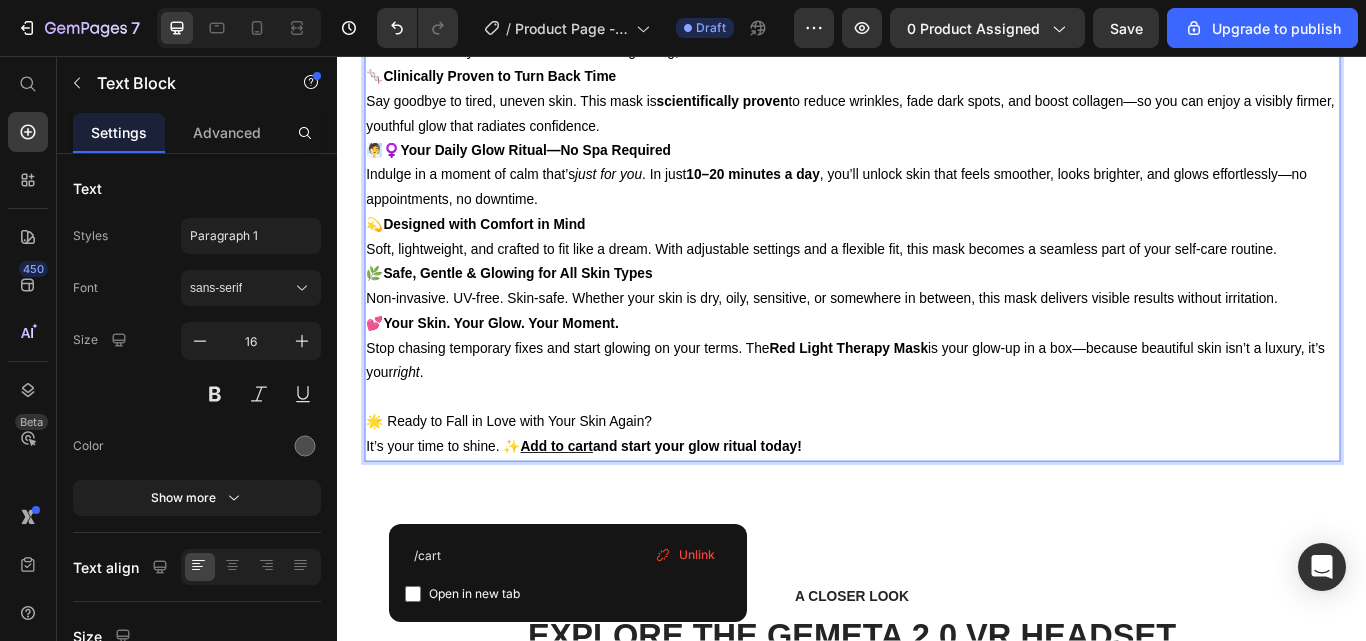 click on "Unlink" at bounding box center [697, 555] 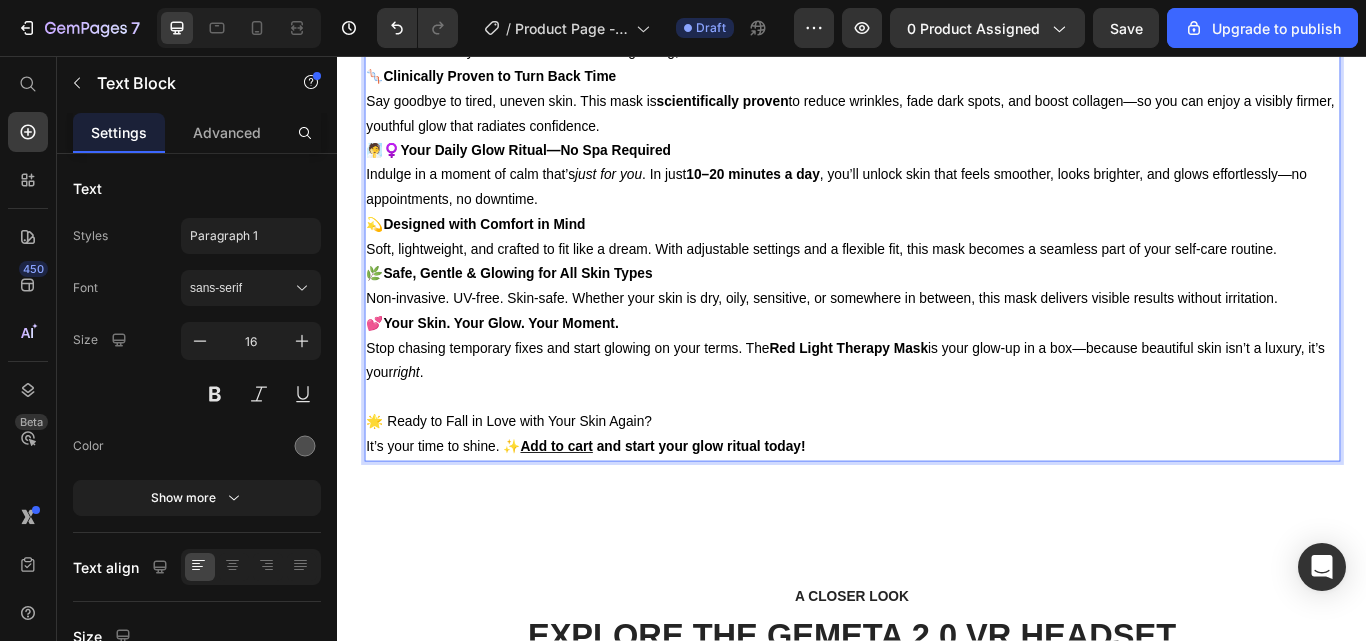click on "It’s your time to shine. ✨  Add to cart ⁠⁠⁠⁠⁠⁠⁠ and start your glow ritual today!" at bounding box center (937, 512) 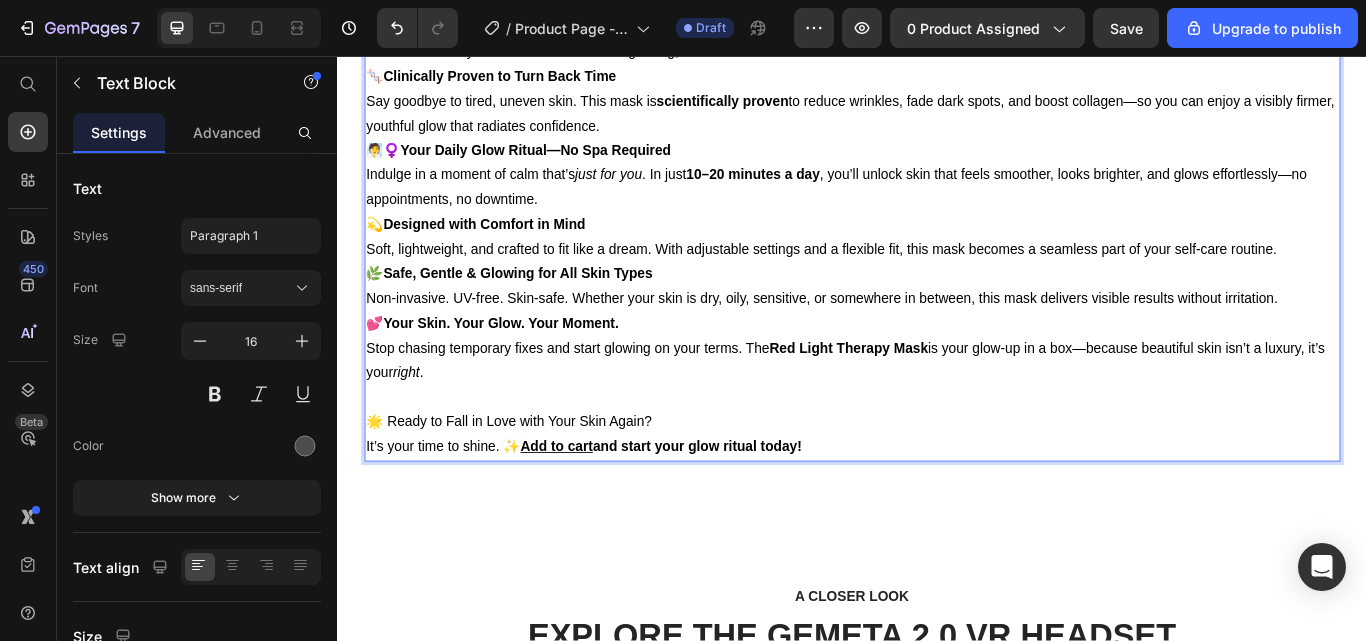 click on "Add to cart" at bounding box center (592, 511) 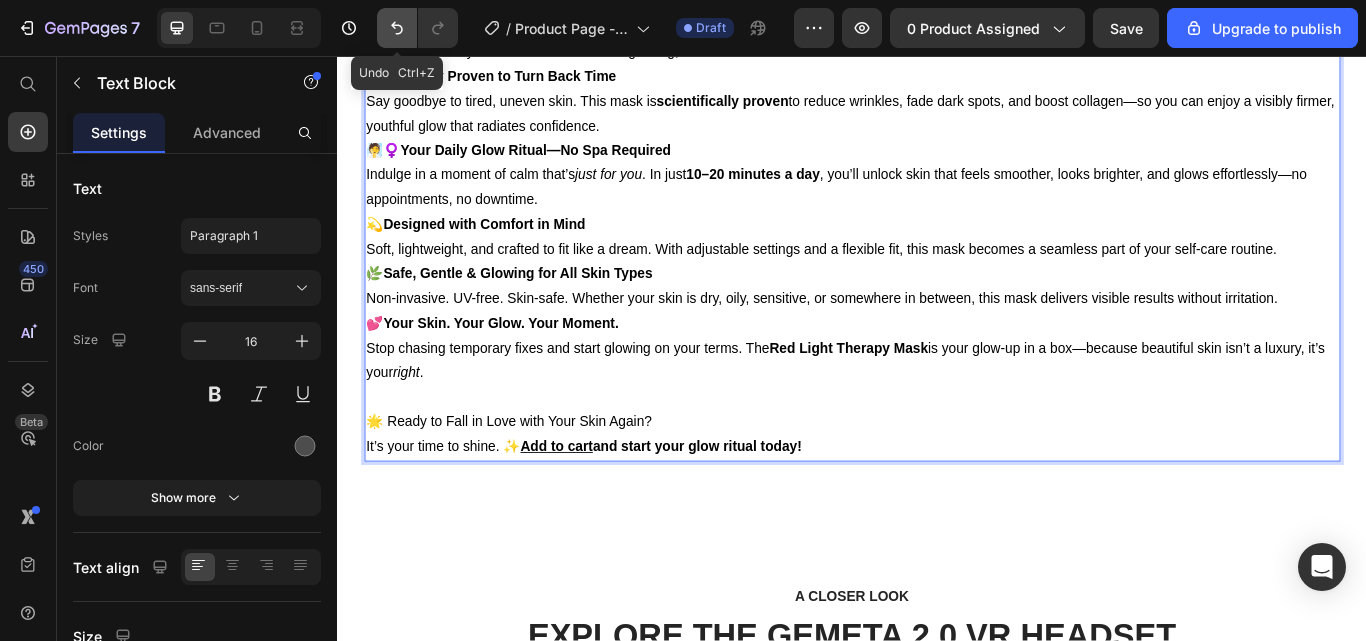 click 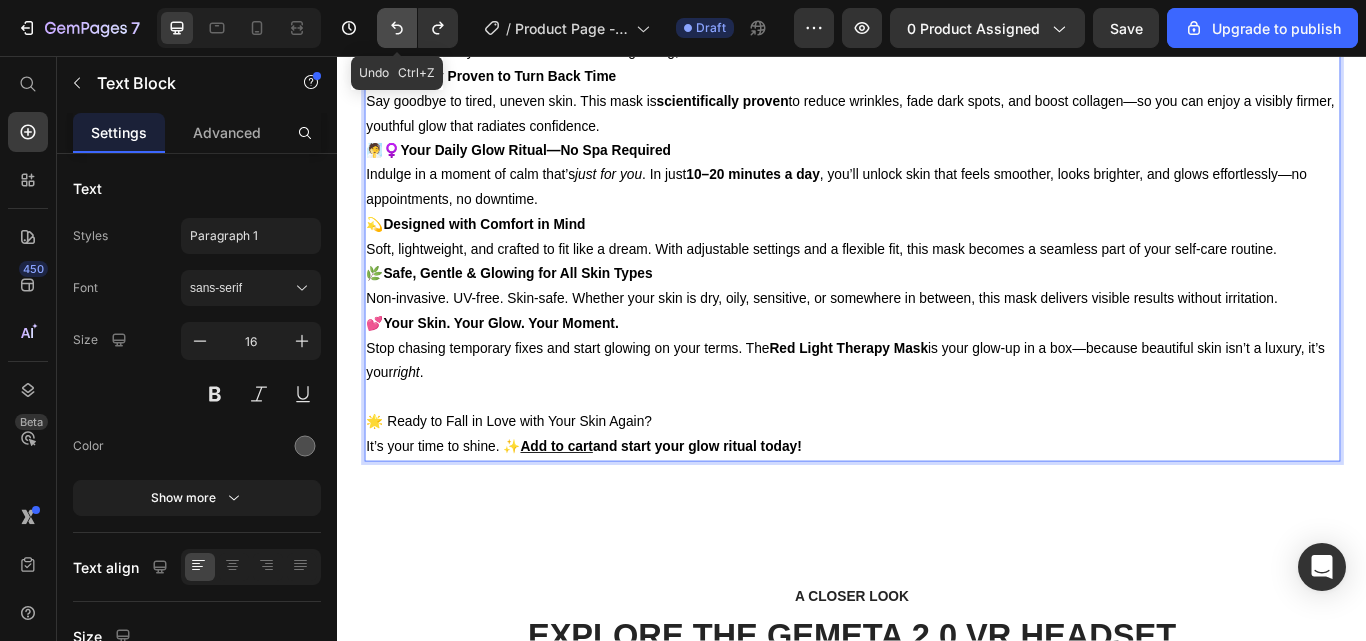 click 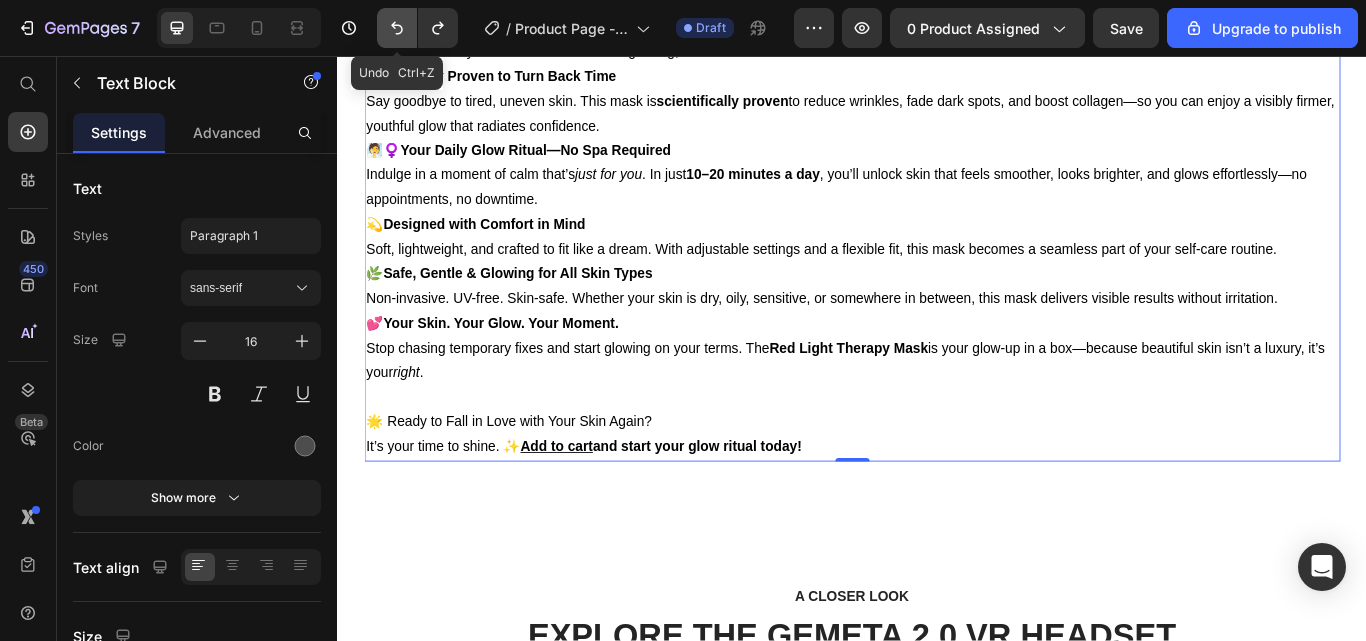 click 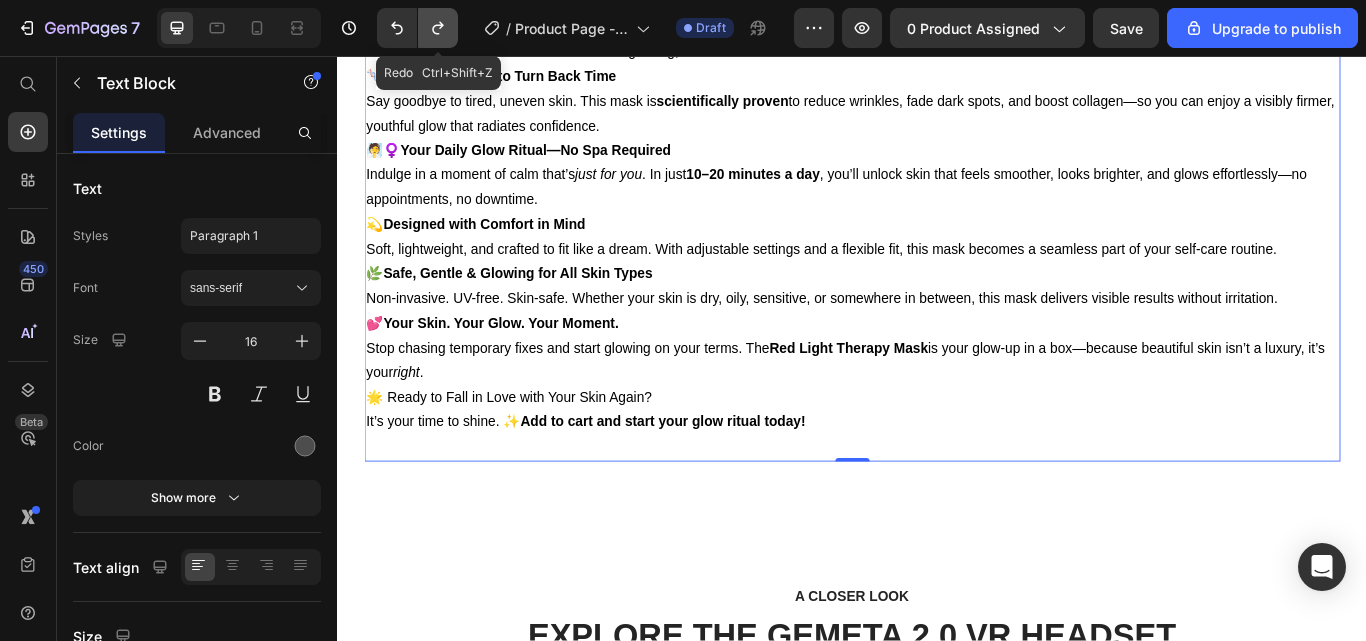 click 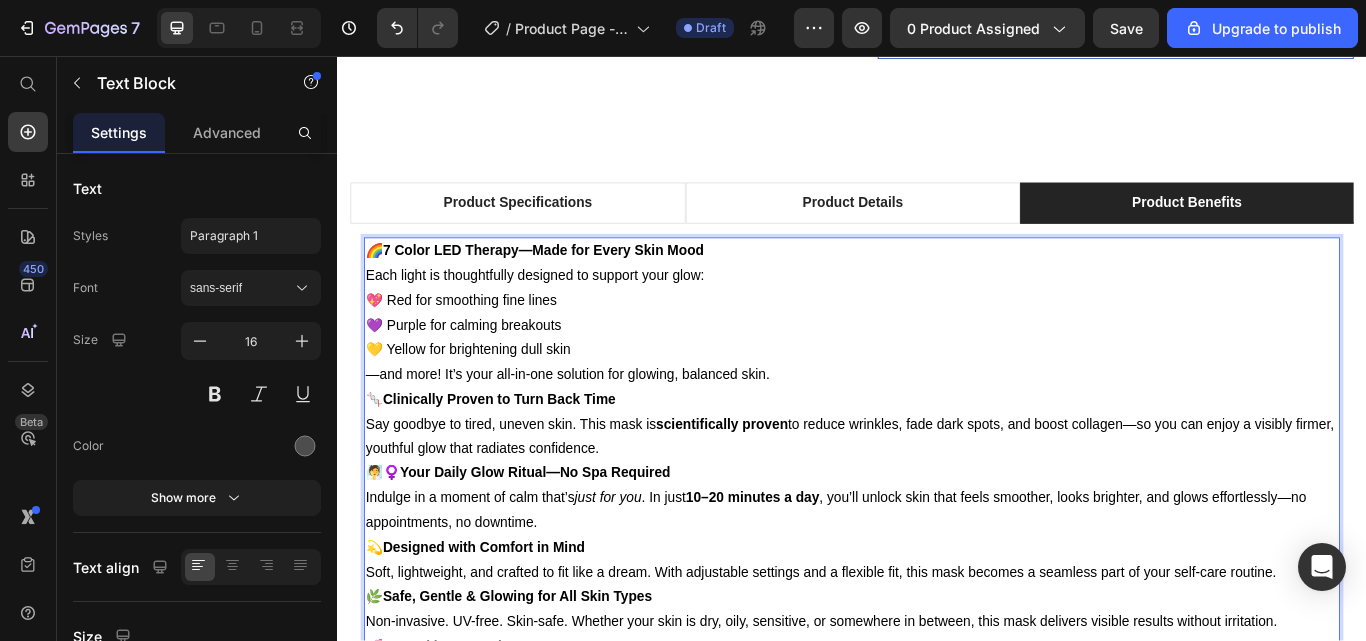 scroll, scrollTop: 2199, scrollLeft: 0, axis: vertical 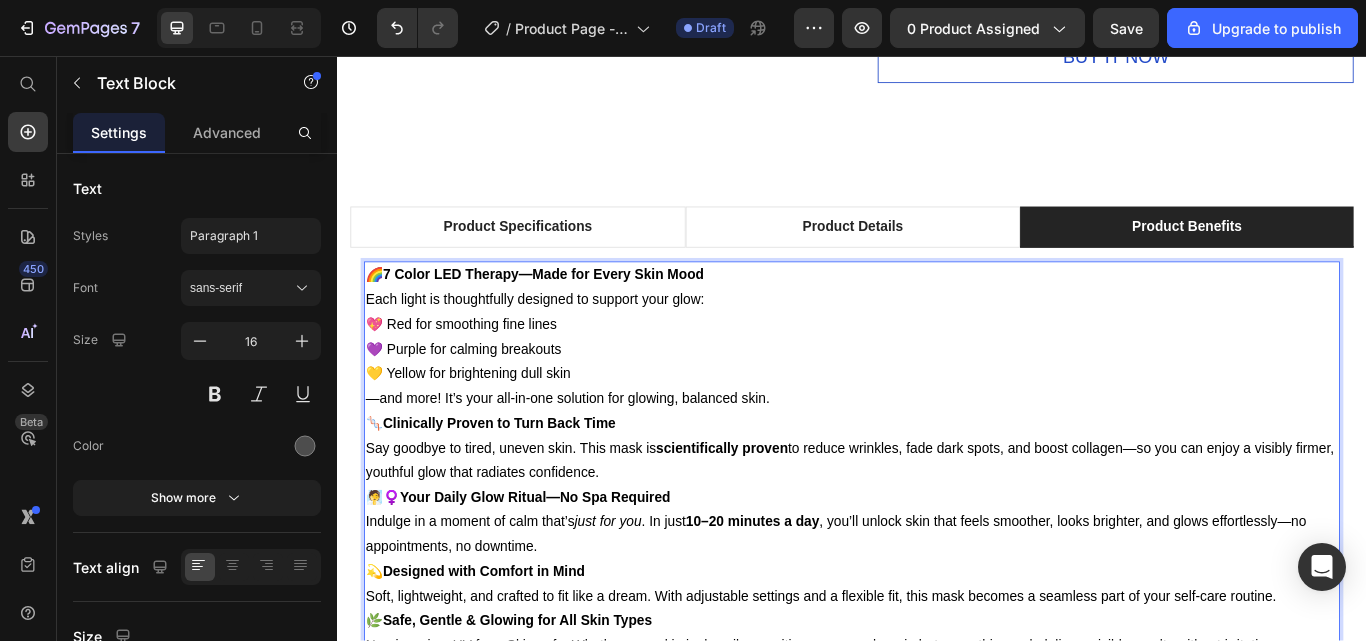 click on "Each light is thoughtfully designed to support your glow: 💖 Red for smoothing fine lines 💜 Purple for calming breakouts 💛 Yellow for brightening dull skin —and more! It’s your all-in-one solution for glowing, balanced skin." at bounding box center [937, 399] 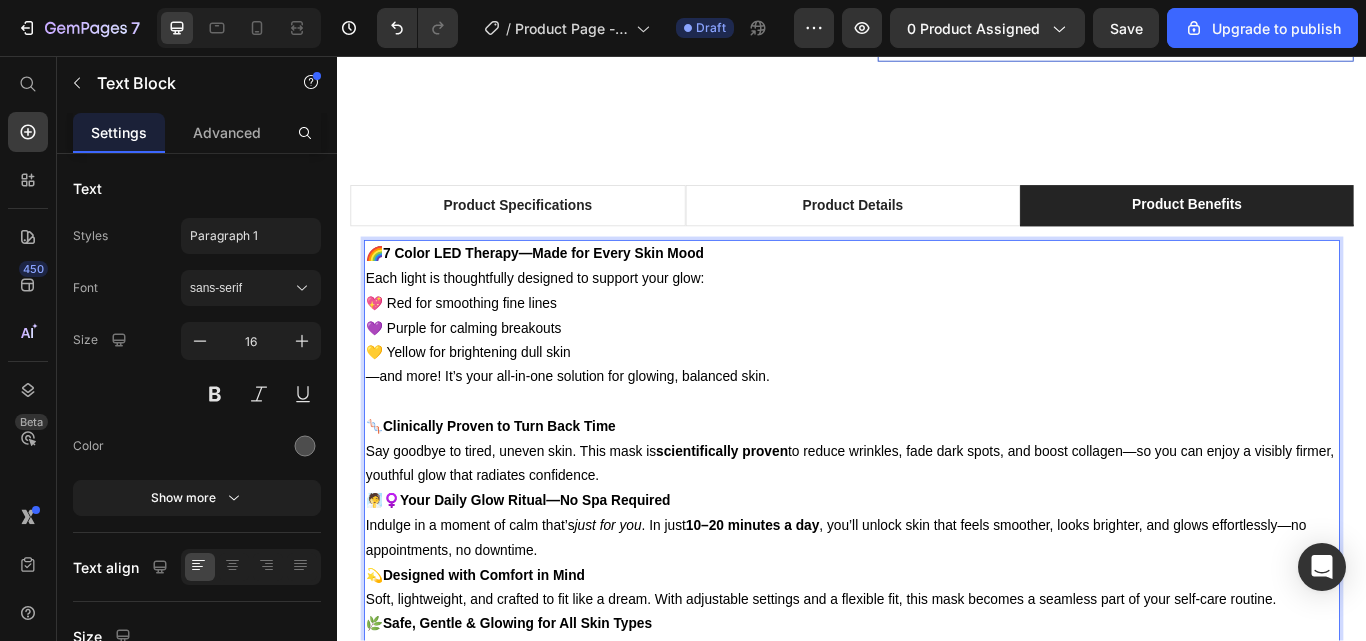 scroll, scrollTop: 2231, scrollLeft: 0, axis: vertical 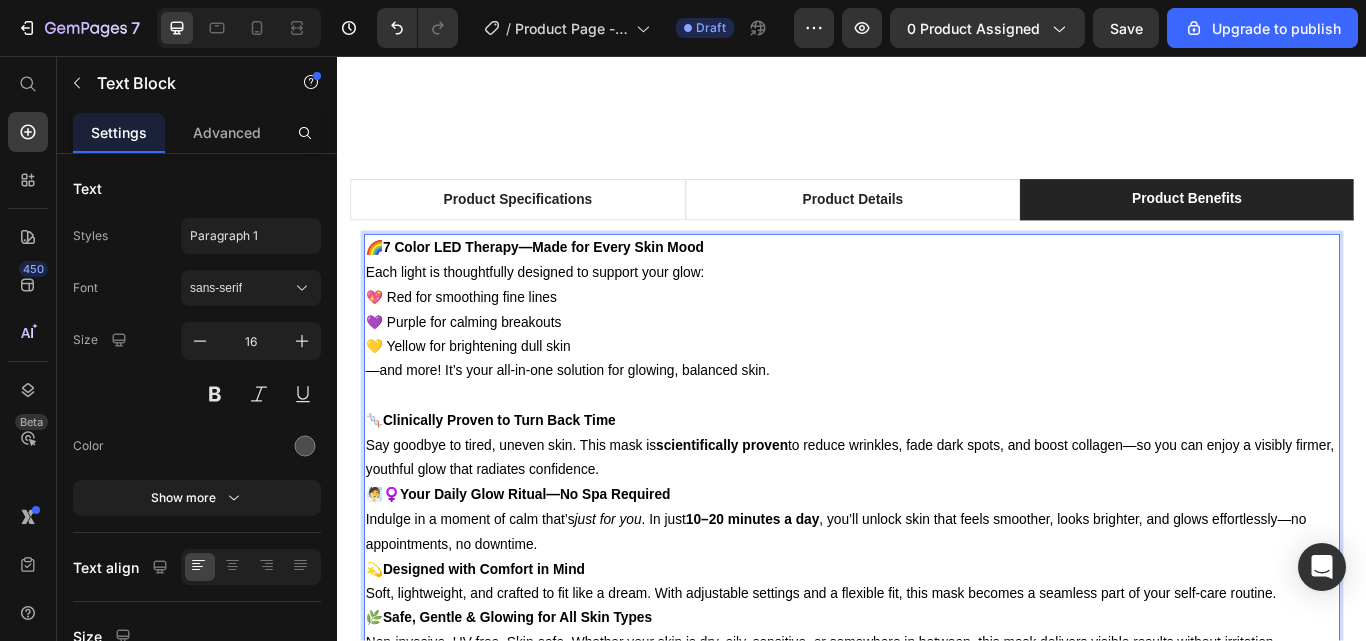 click on "Say goodbye to tired, uneven skin. This mask is  scientifically proven  to reduce wrinkles, fade dark spots, and boost collagen—so you can enjoy a visibly firmer, youthful glow that radiates confidence." at bounding box center (937, 526) 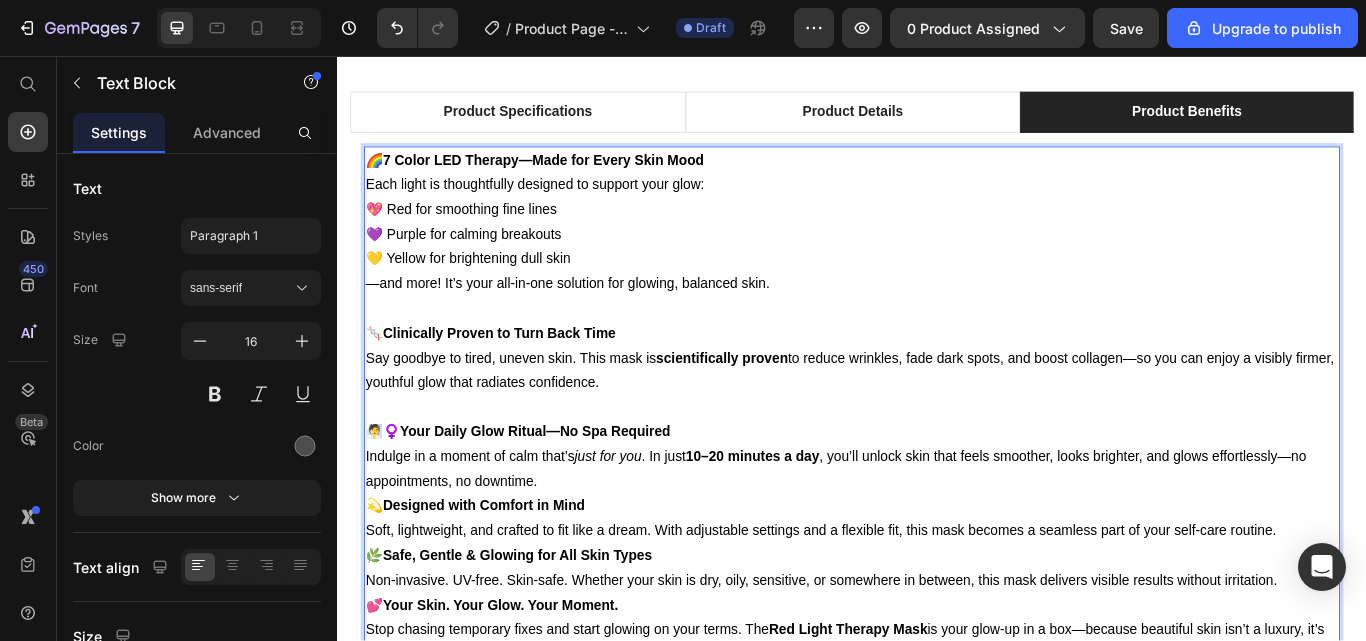 scroll, scrollTop: 2344, scrollLeft: 0, axis: vertical 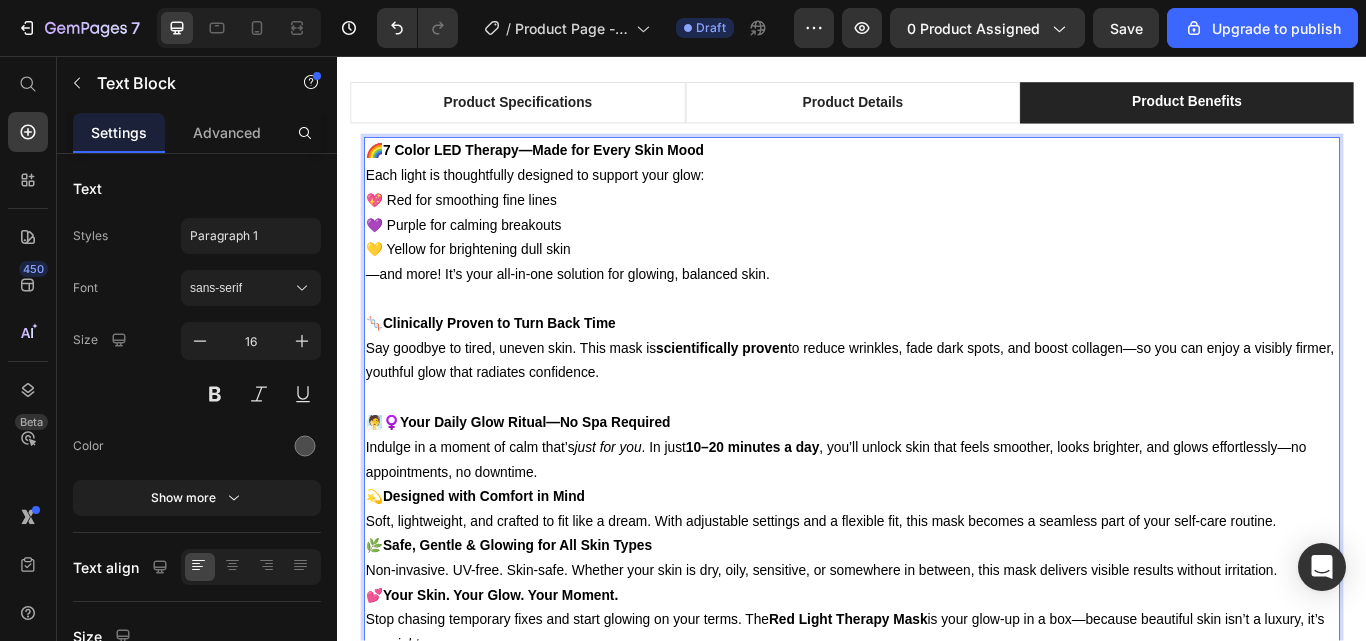 click on "Indulge in a moment of calm that’s  just for [YOU] . In just  [TIME]–[TIME] a day , you’ll unlock skin that feels smoother, looks brighter, and glows effortlessly—no appointments, no downtime." at bounding box center [937, 528] 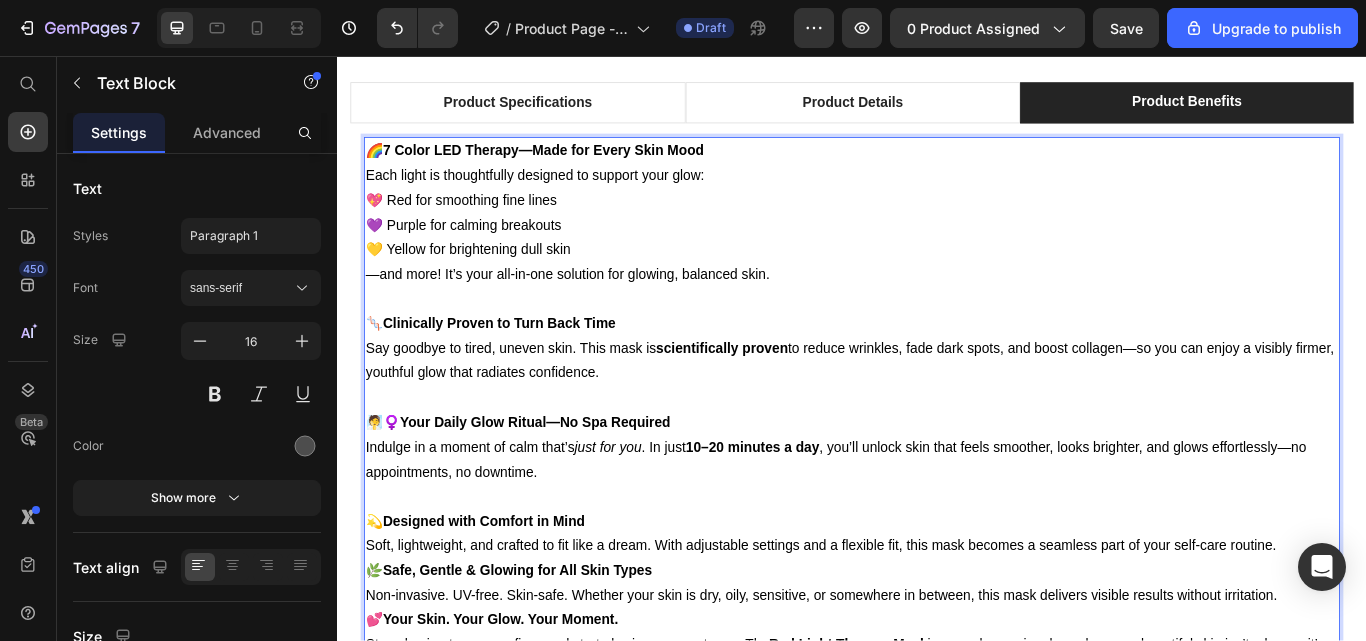 click on "🌿  Safe, Gentle & Glowing for All Skin Types" at bounding box center (937, 657) 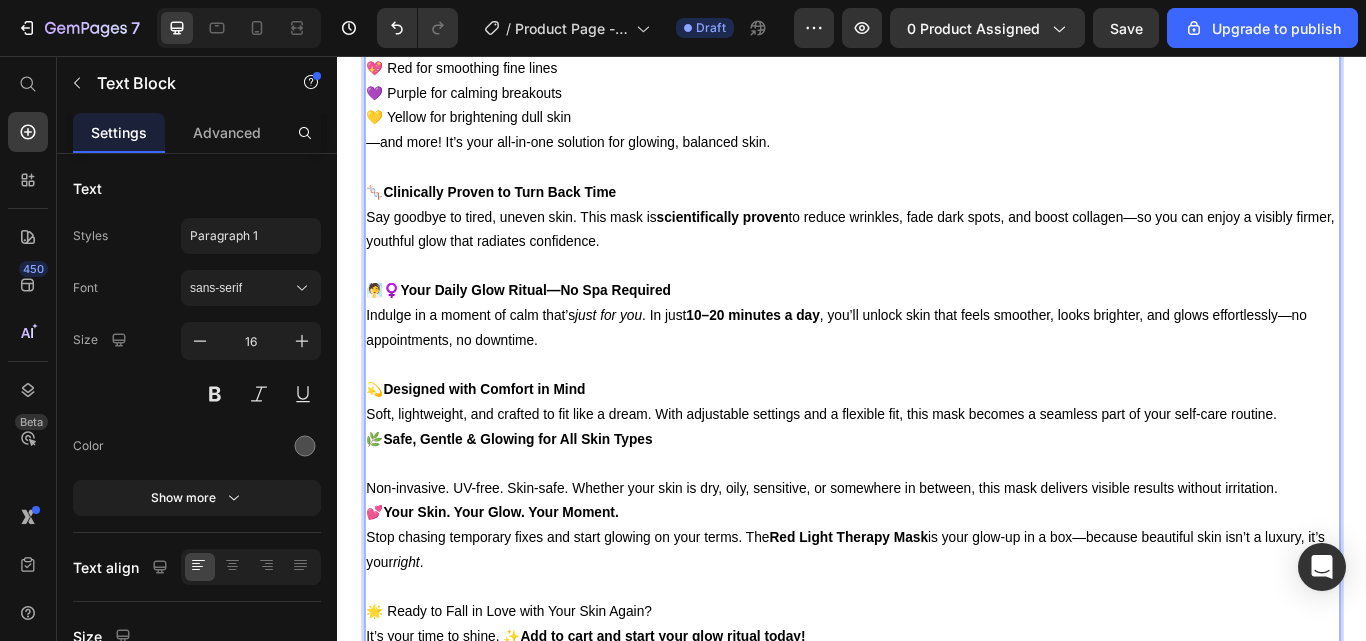 scroll, scrollTop: 2539, scrollLeft: 0, axis: vertical 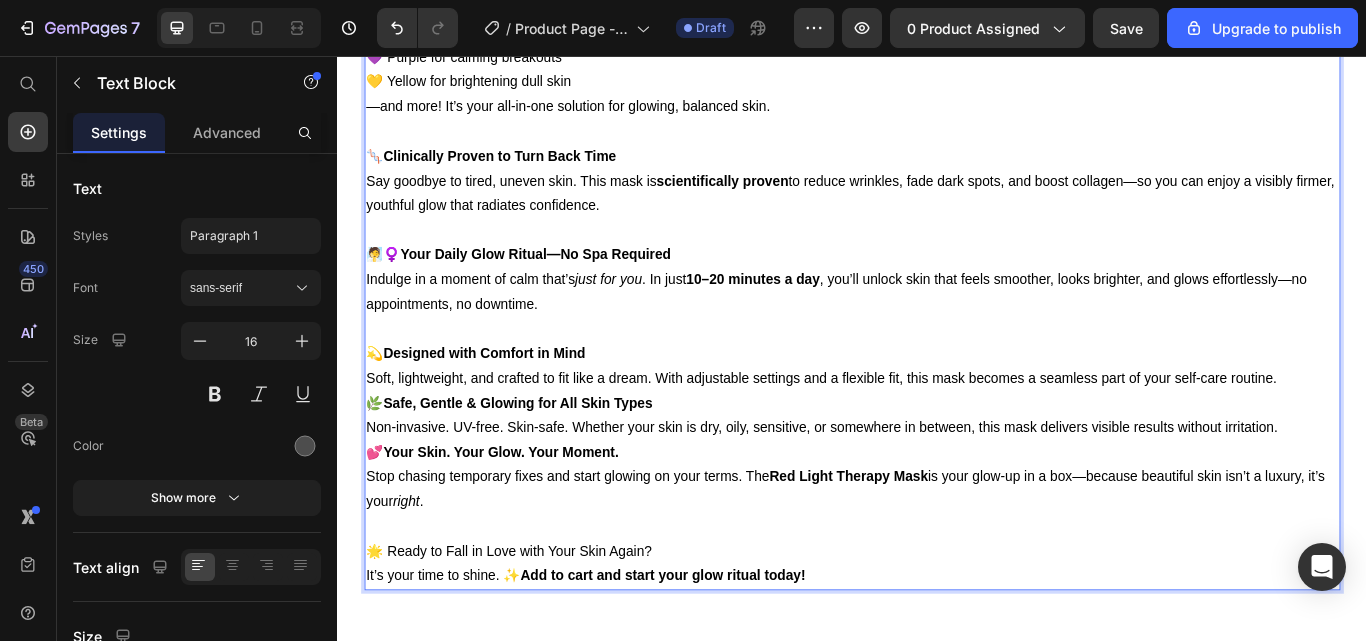 click on "Soft, lightweight, and crafted to fit like a dream. With adjustable settings and a flexible fit, this mask becomes a seamless part of your self-care routine." at bounding box center (937, 433) 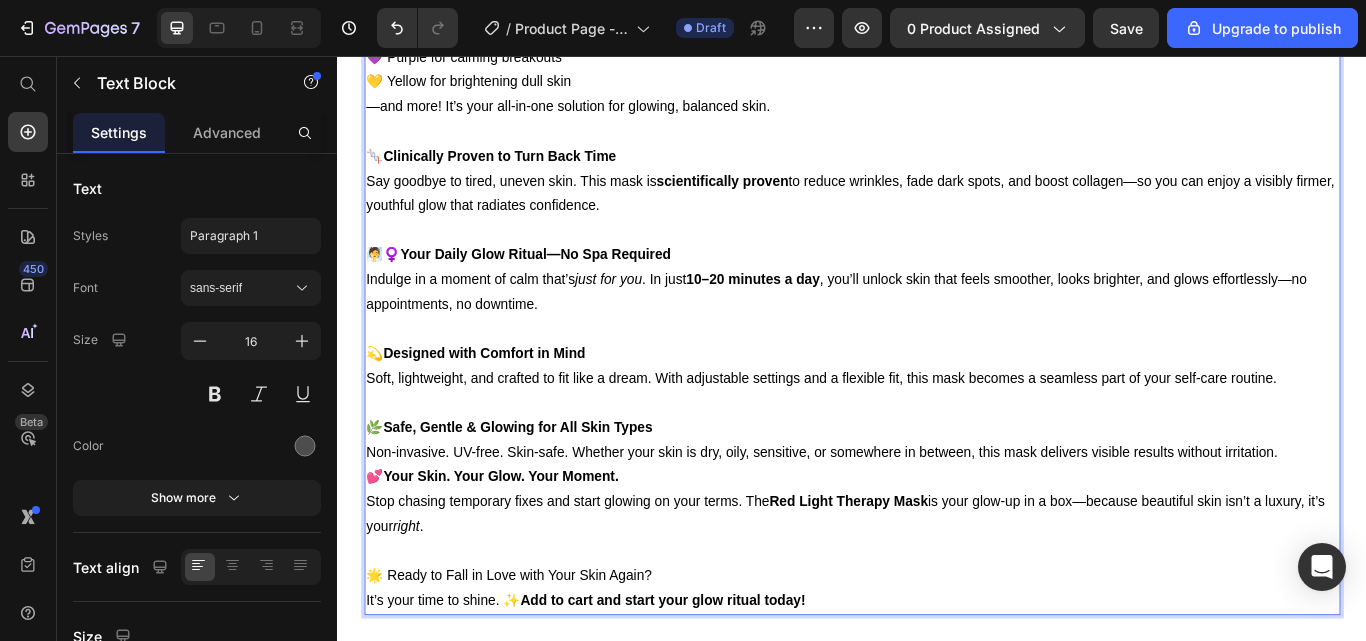 click on "Non-invasive. UV-free. Skin-safe. Whether your skin is dry, oily, sensitive, or somewhere in between, this mask delivers visible results without irritation." at bounding box center (937, 519) 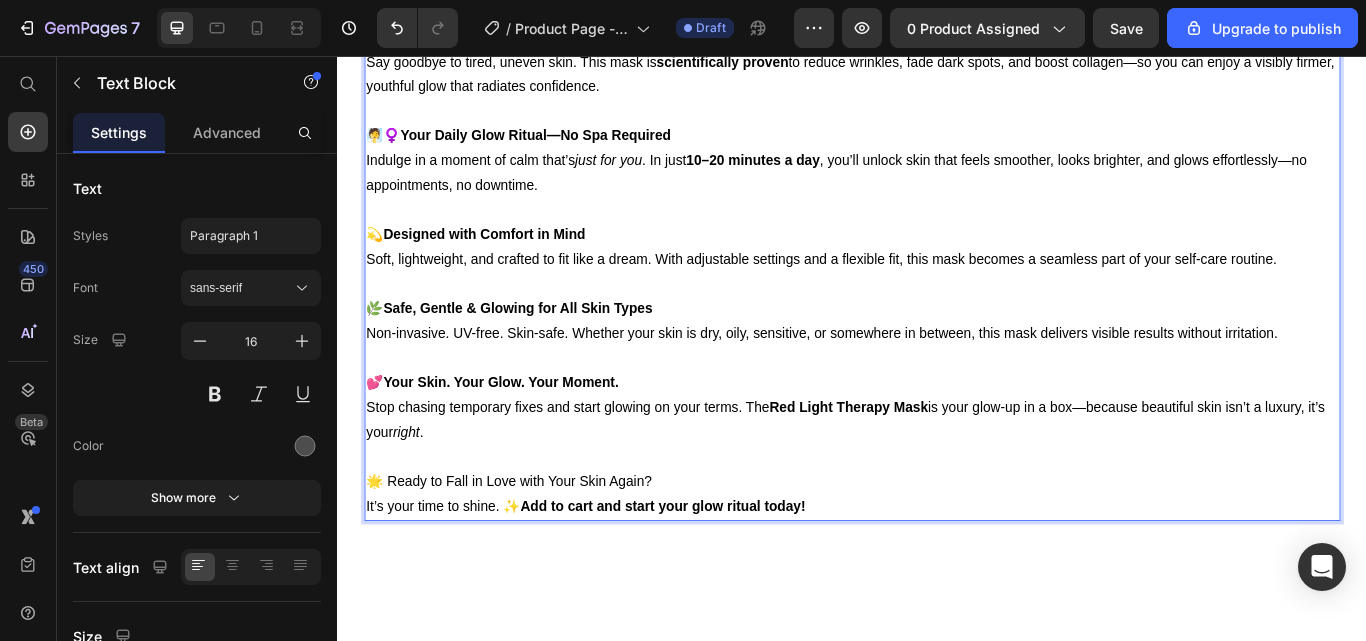 scroll, scrollTop: 2679, scrollLeft: 0, axis: vertical 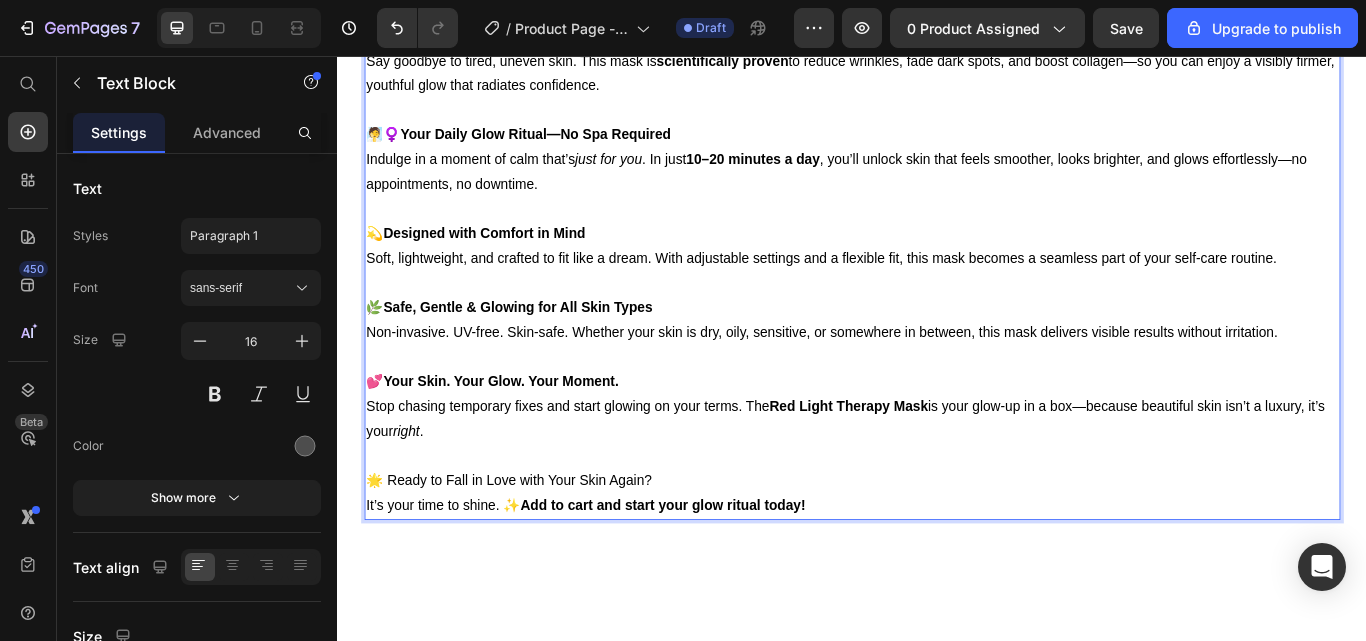 click on "Red Light Therapy Mask" at bounding box center (932, 465) 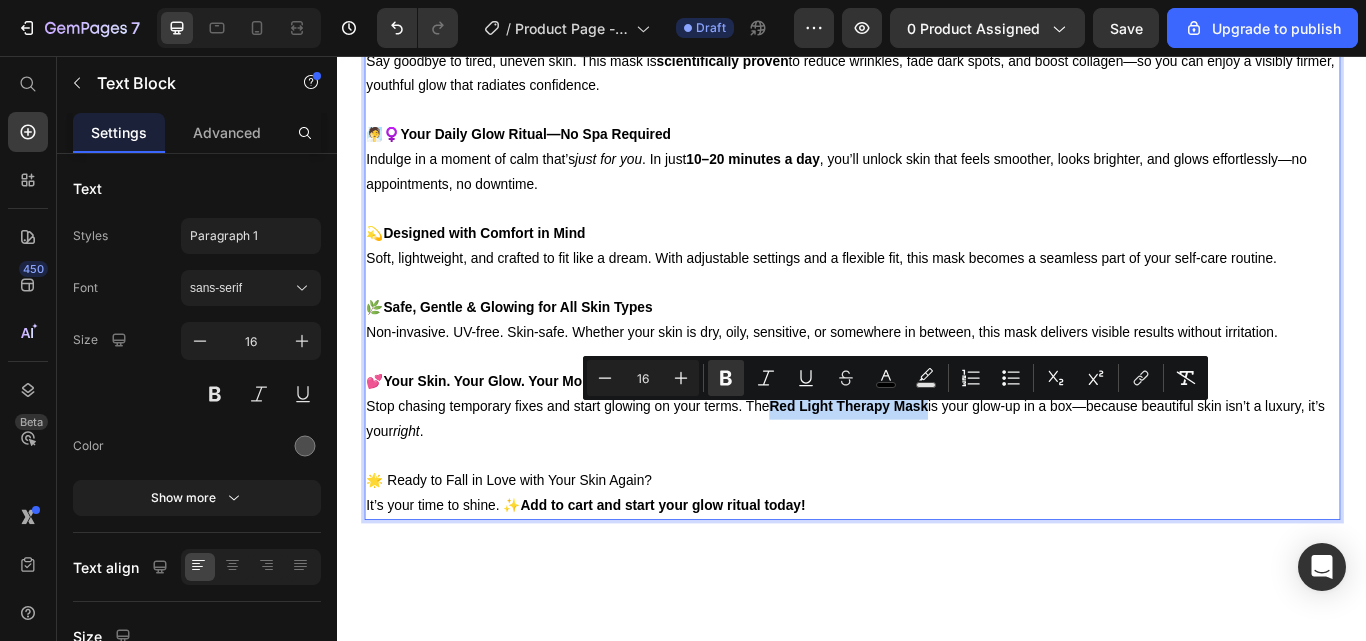 drag, startPoint x: 1027, startPoint y: 471, endPoint x: 847, endPoint y: 469, distance: 180.01111 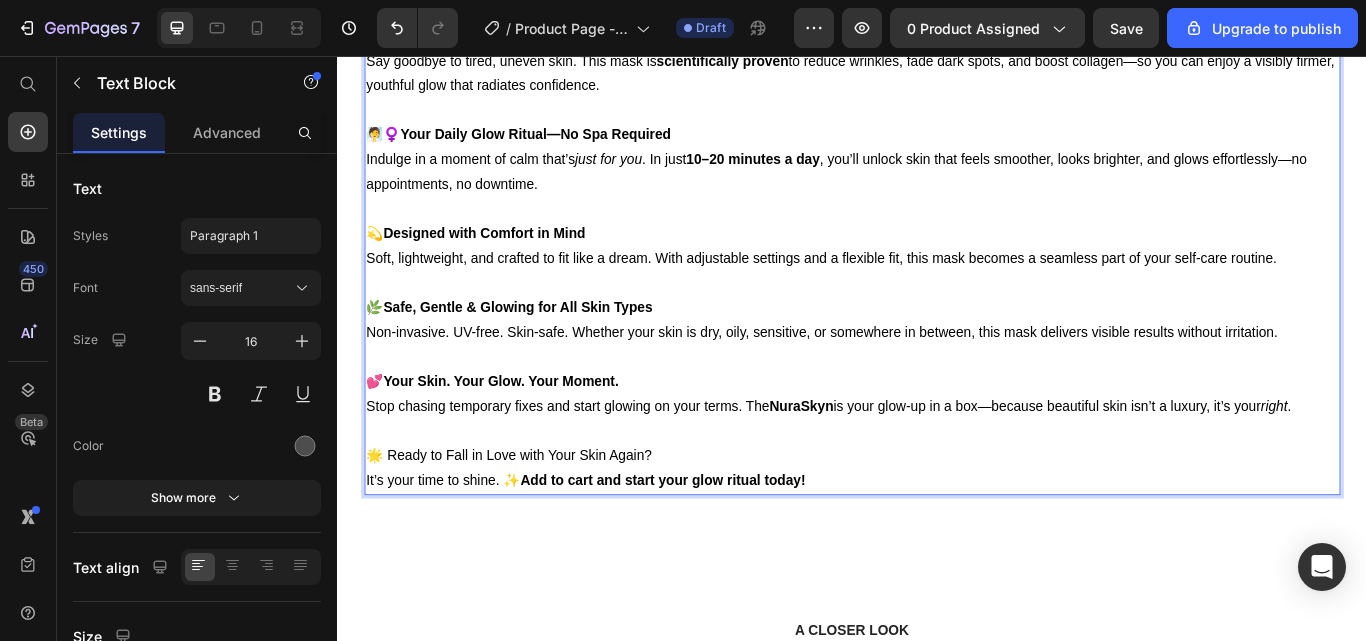 click on "Stop chasing temporary fixes and start glowing on your terms. The  NuraSkyn  is your glow-up in a box—because beautiful skin isn’t a luxury, it’s your  right ." at bounding box center (909, 465) 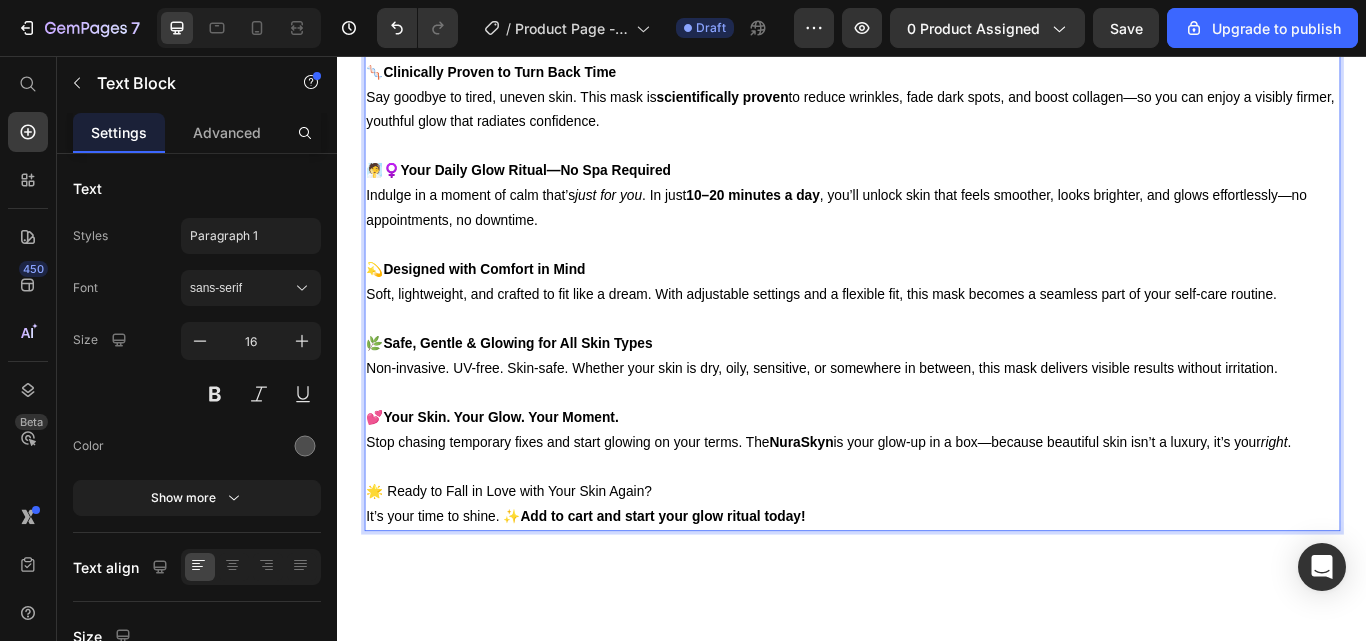 scroll, scrollTop: 2639, scrollLeft: 0, axis: vertical 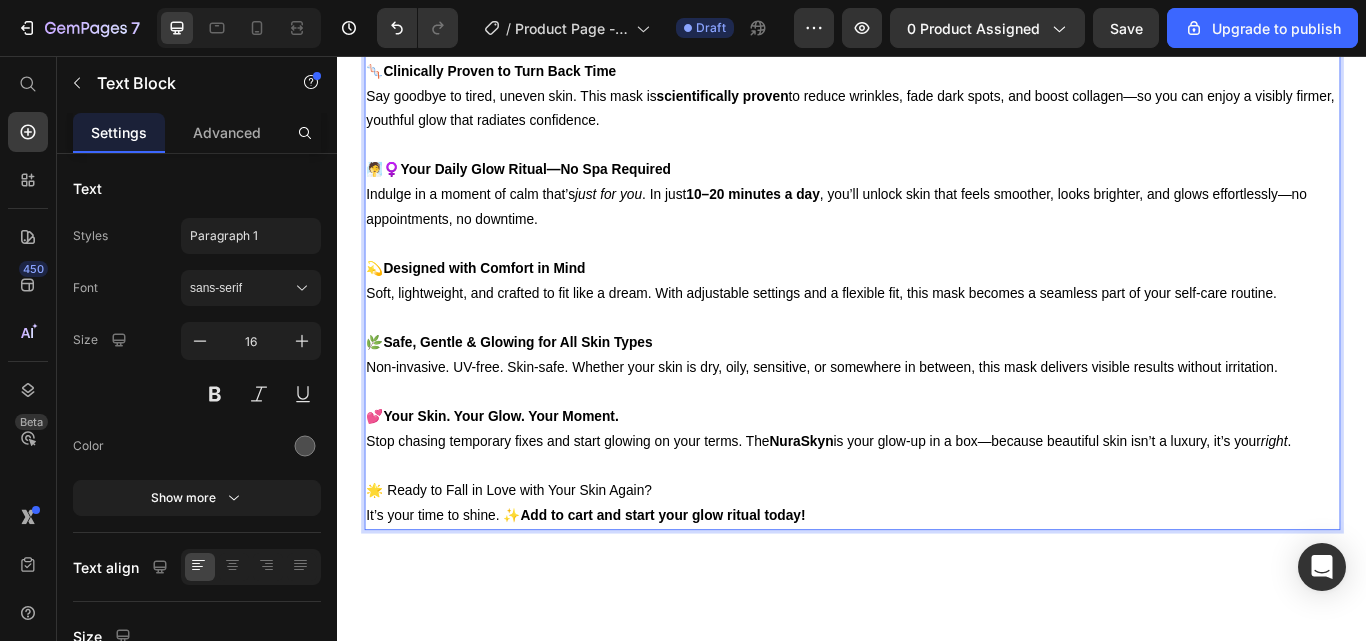 click on "It’s your time to shine. ✨  Add to cart and start your glow ritual today!" at bounding box center (626, 591) 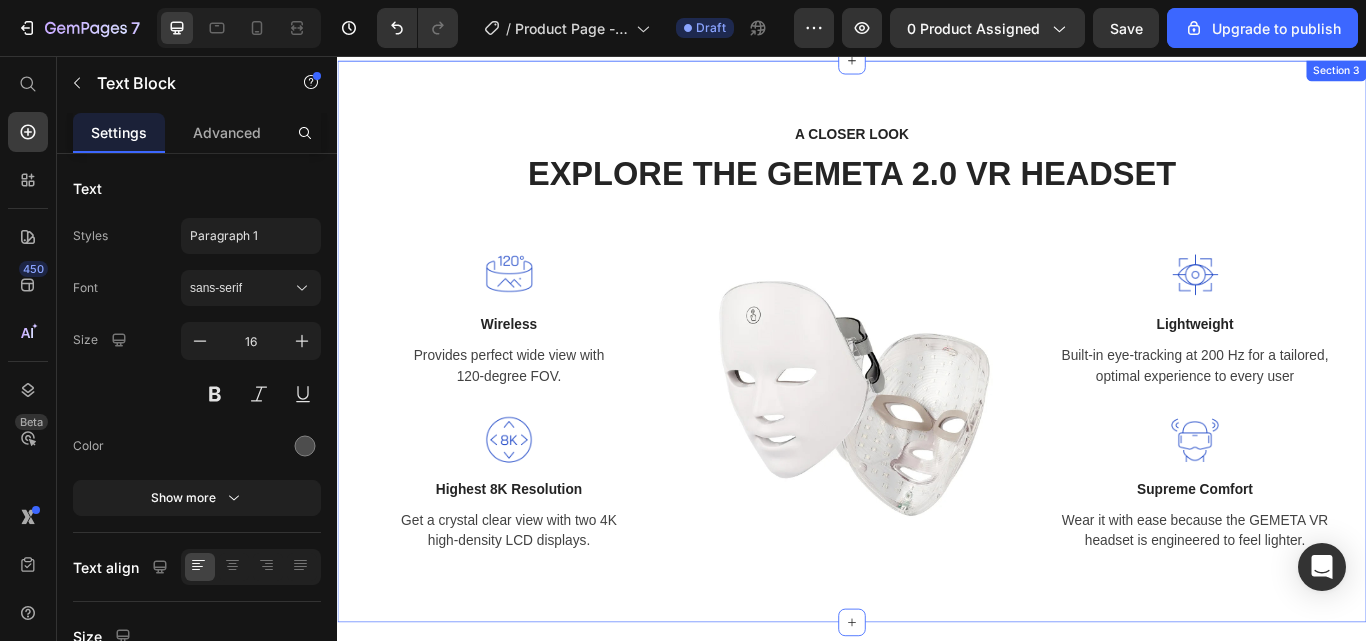 scroll, scrollTop: 3286, scrollLeft: 0, axis: vertical 